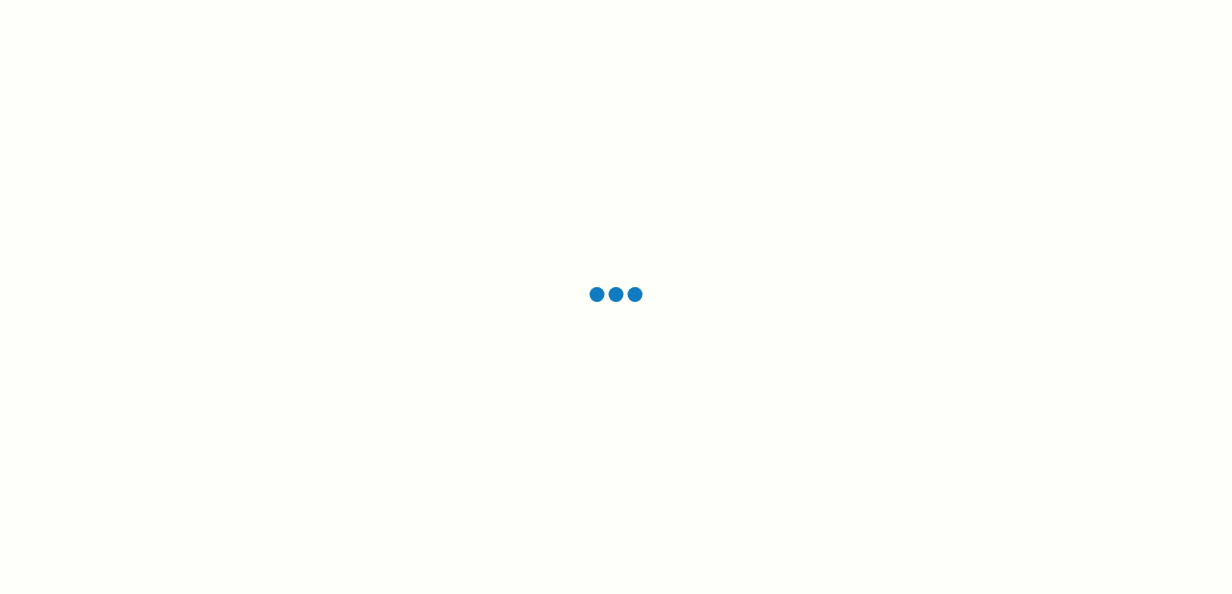 scroll, scrollTop: 0, scrollLeft: 0, axis: both 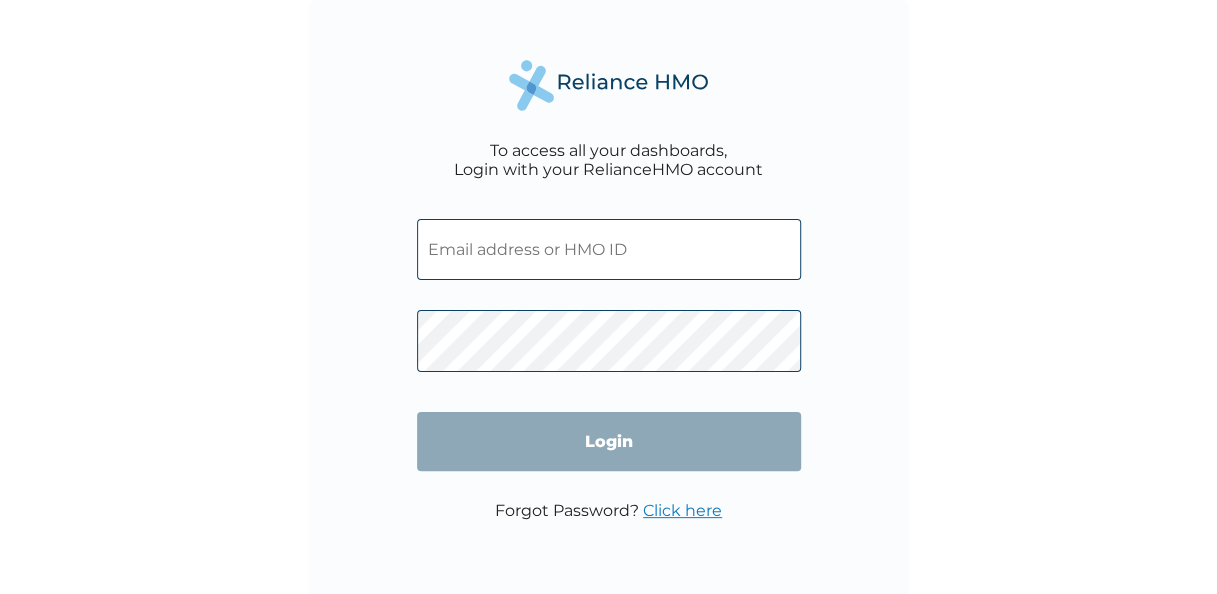 click at bounding box center [609, 249] 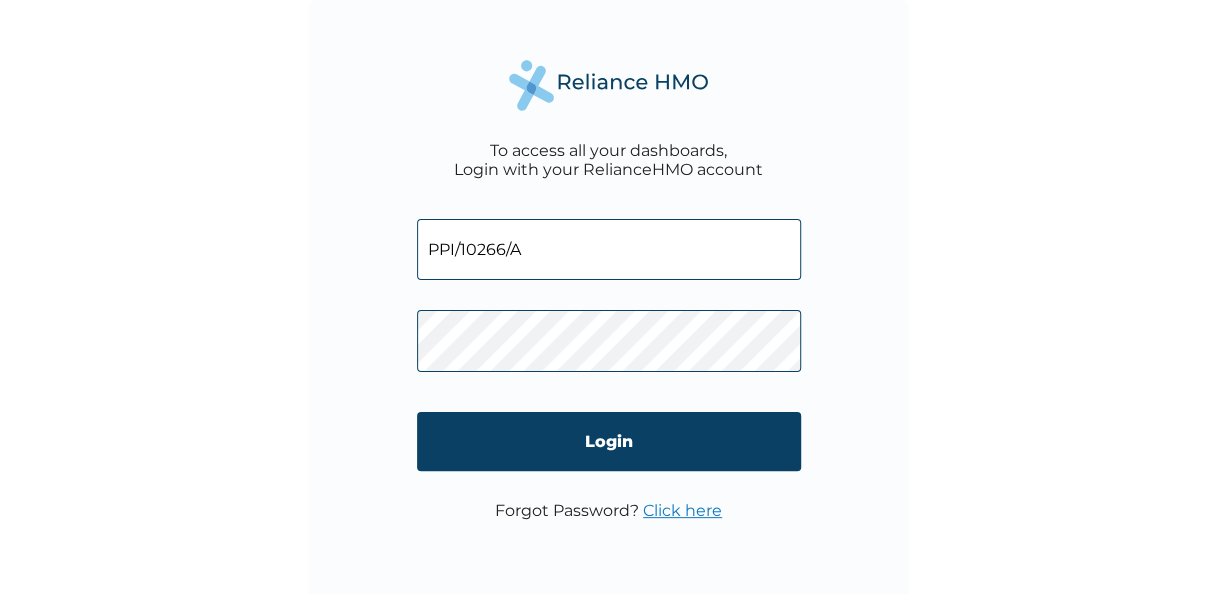 type on "PPI/10266/A" 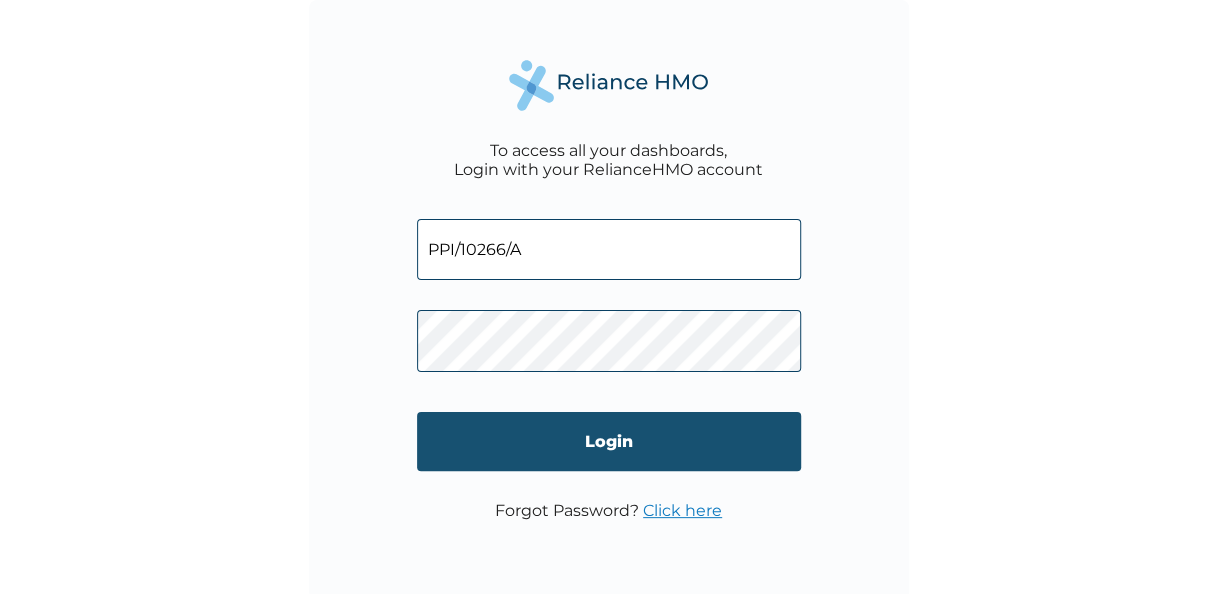 click on "Login" at bounding box center [609, 441] 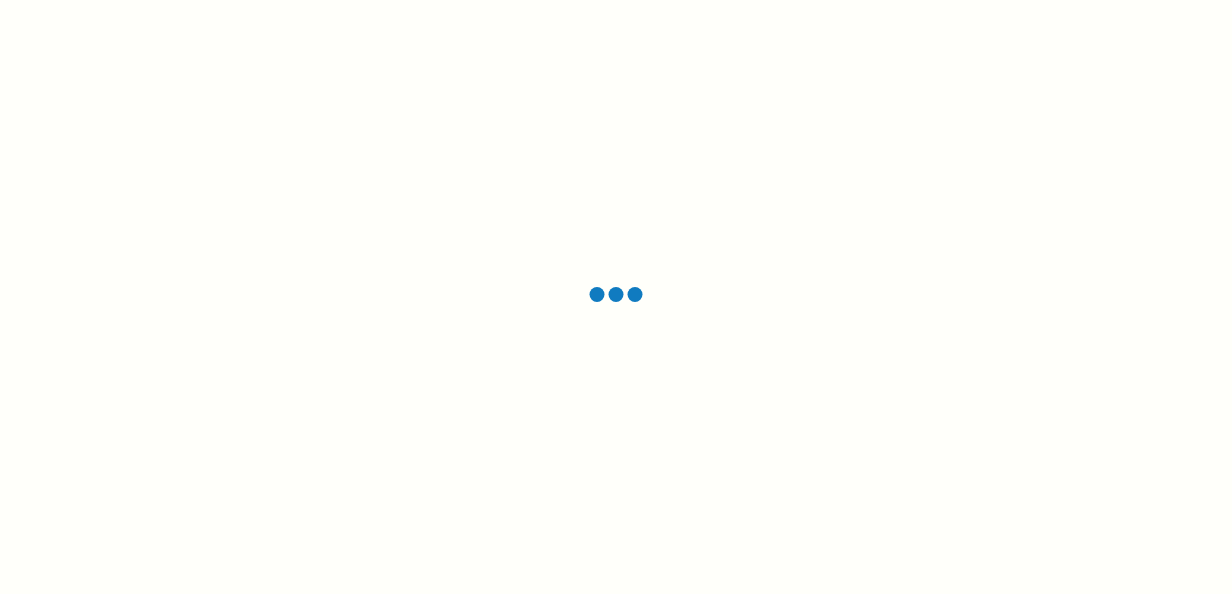 scroll, scrollTop: 0, scrollLeft: 0, axis: both 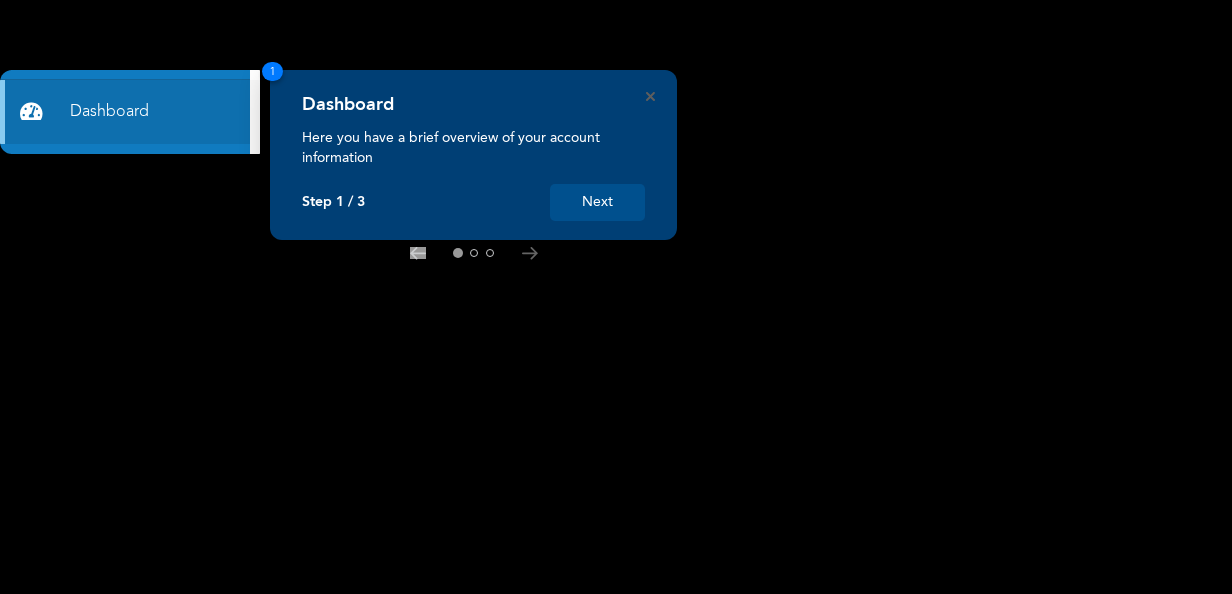click on "Next" at bounding box center (597, 202) 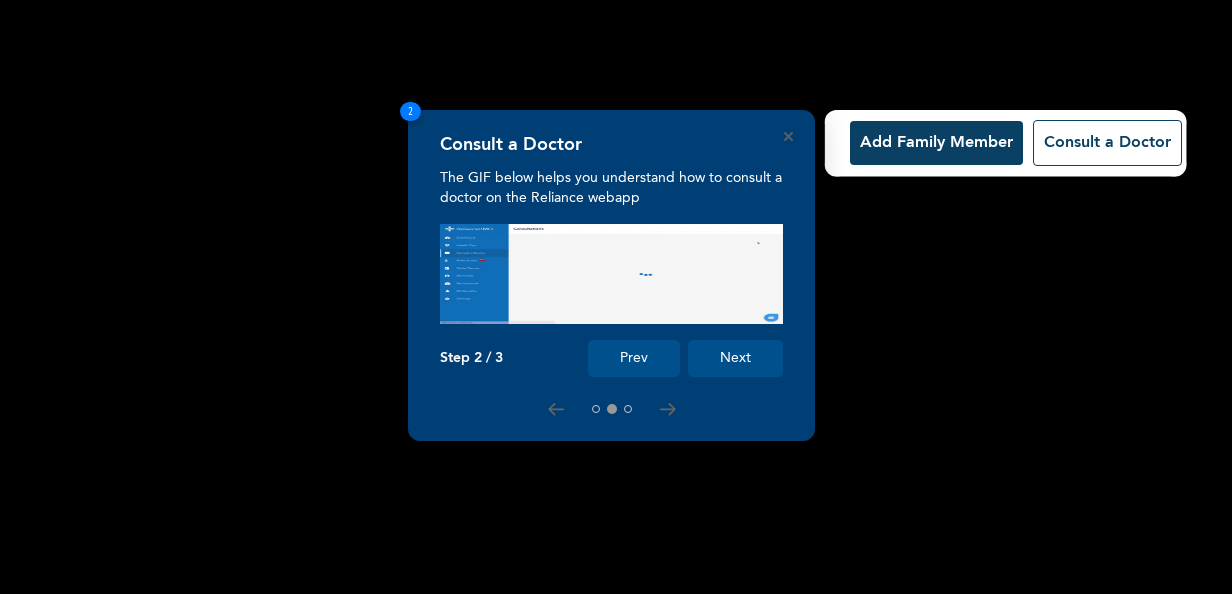 scroll, scrollTop: 0, scrollLeft: 0, axis: both 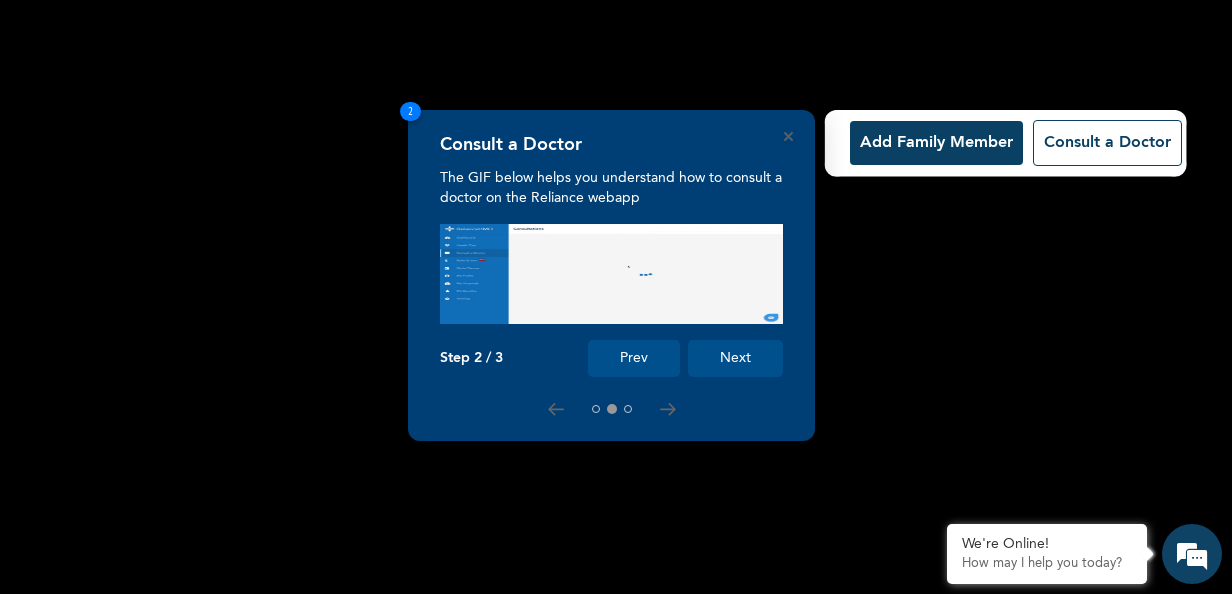 click on "Next" at bounding box center (735, 358) 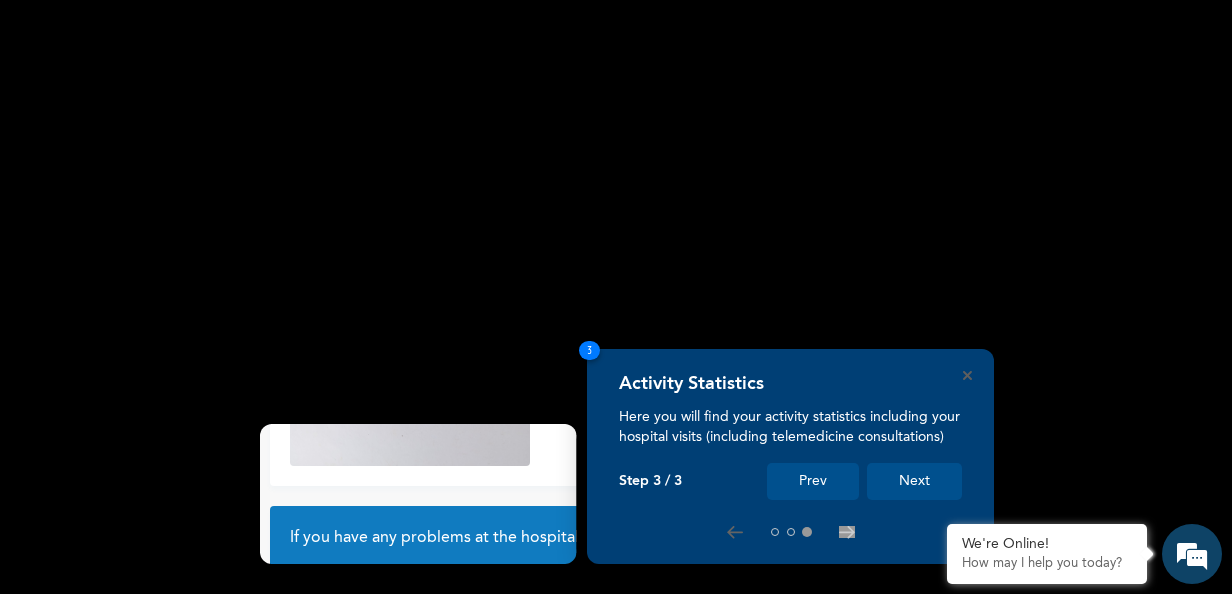 scroll, scrollTop: 180, scrollLeft: 0, axis: vertical 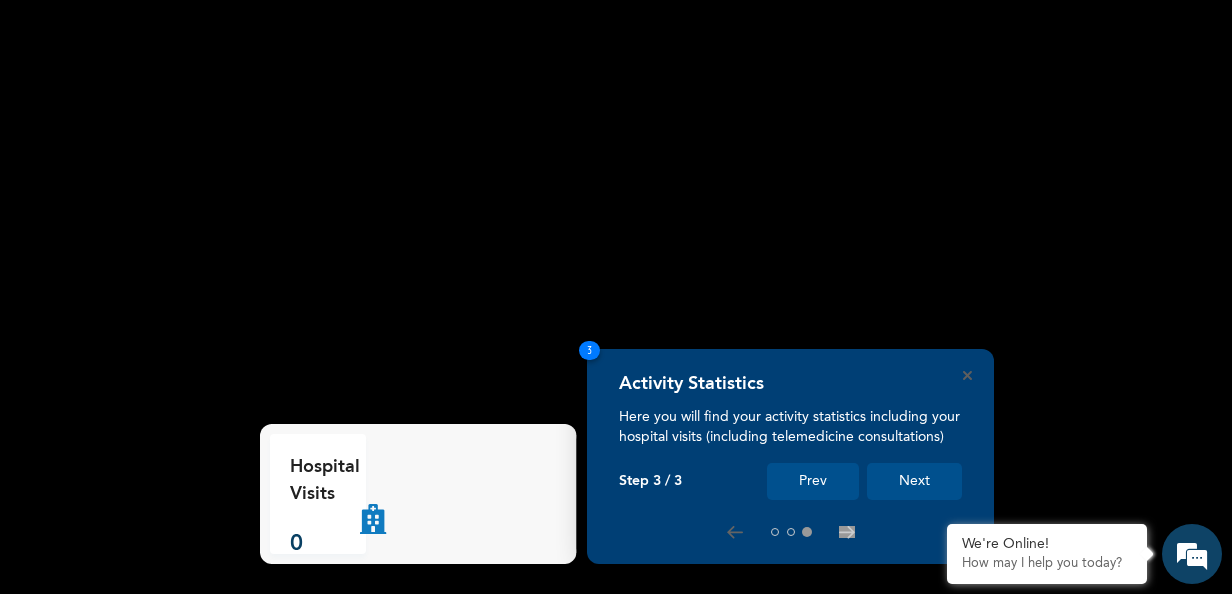 click on "Next" at bounding box center [914, 481] 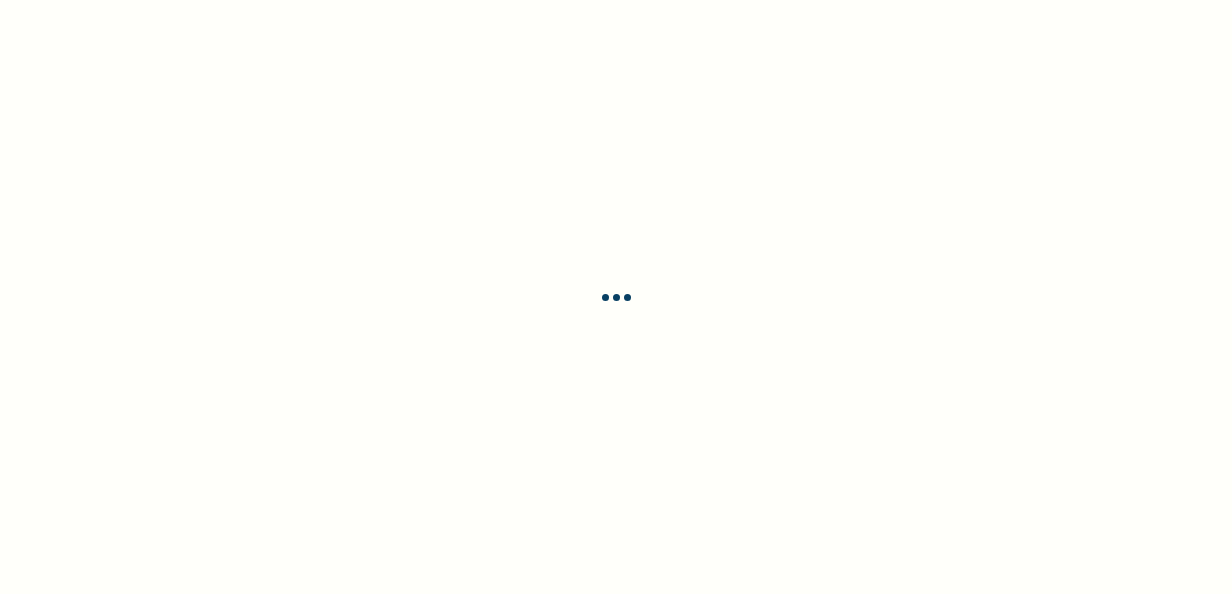 scroll, scrollTop: 0, scrollLeft: 0, axis: both 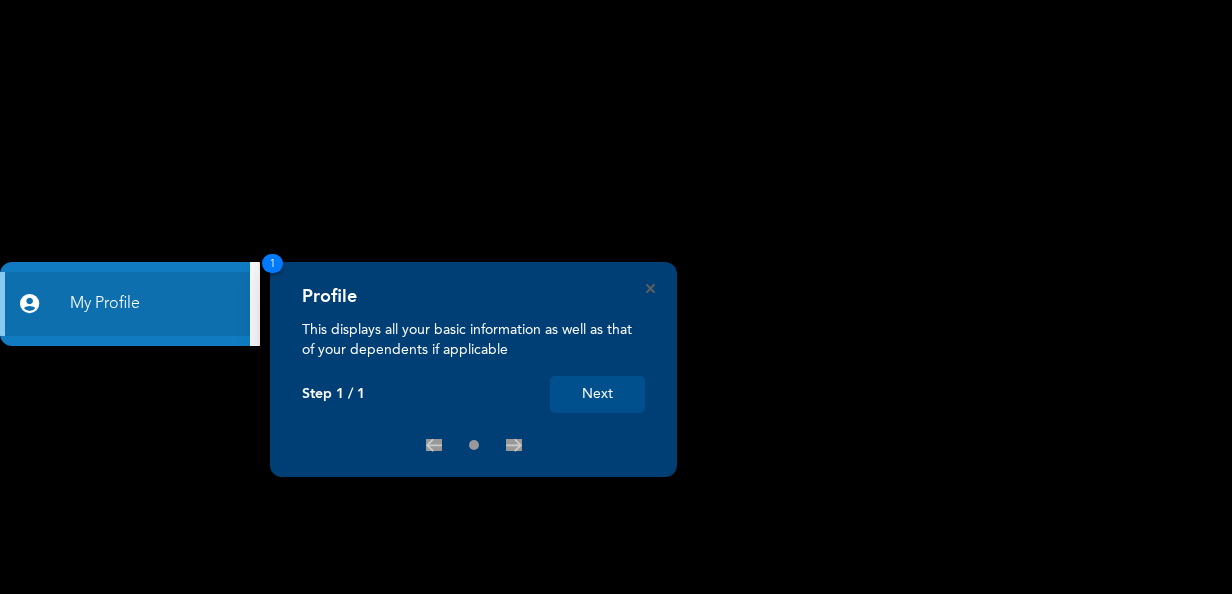 click on "Next" at bounding box center (597, 394) 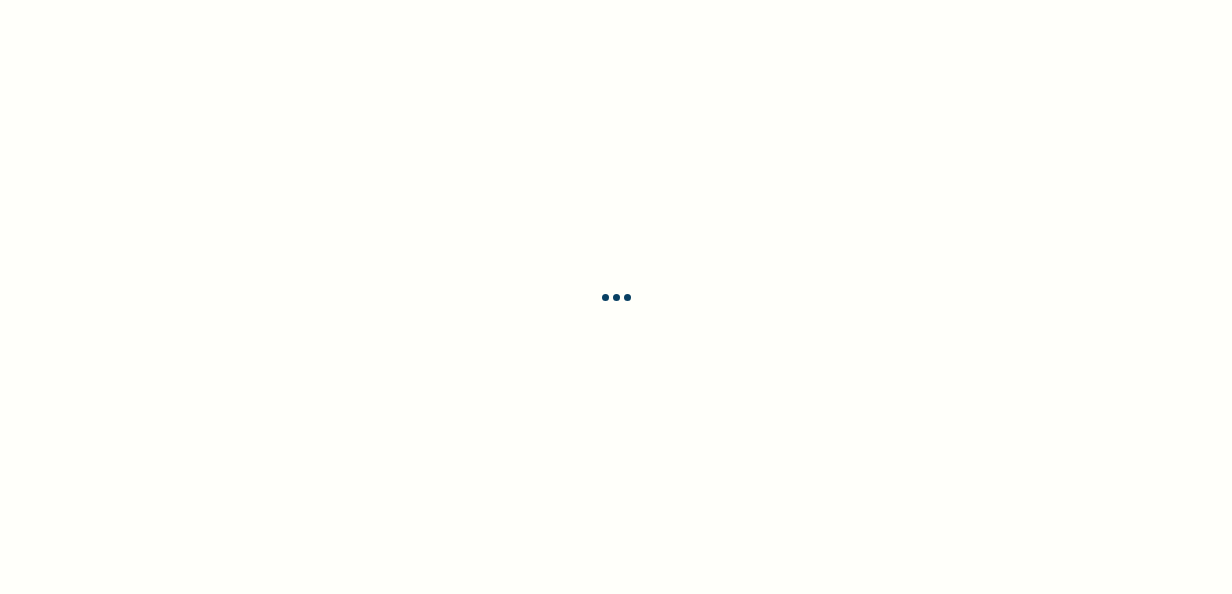scroll, scrollTop: 0, scrollLeft: 0, axis: both 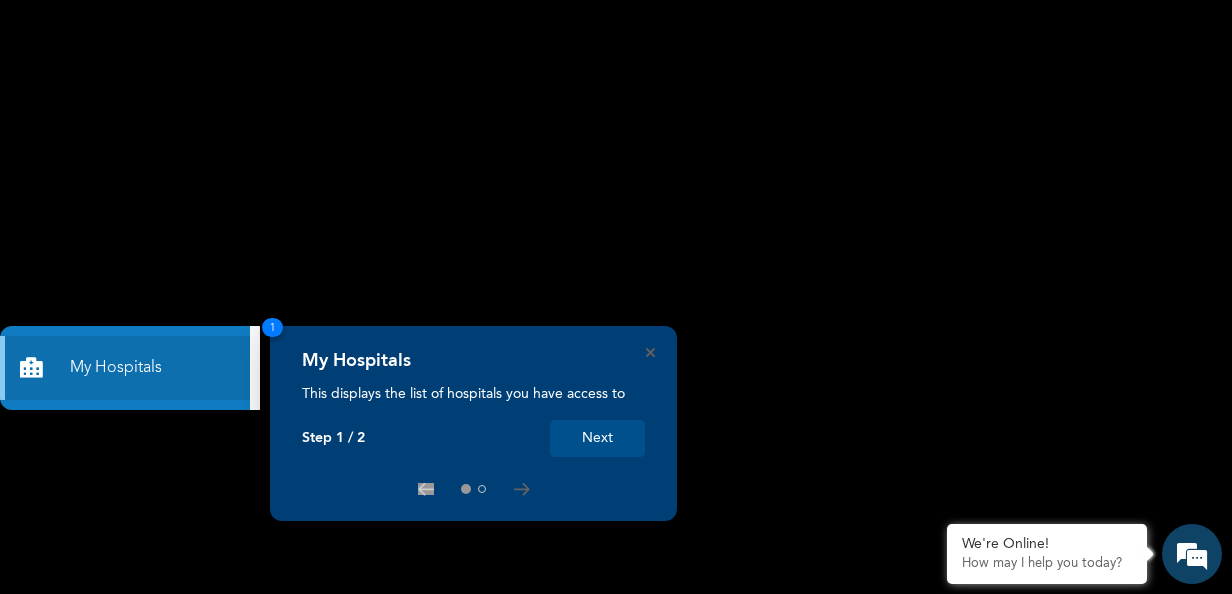 click on "Next" at bounding box center [597, 438] 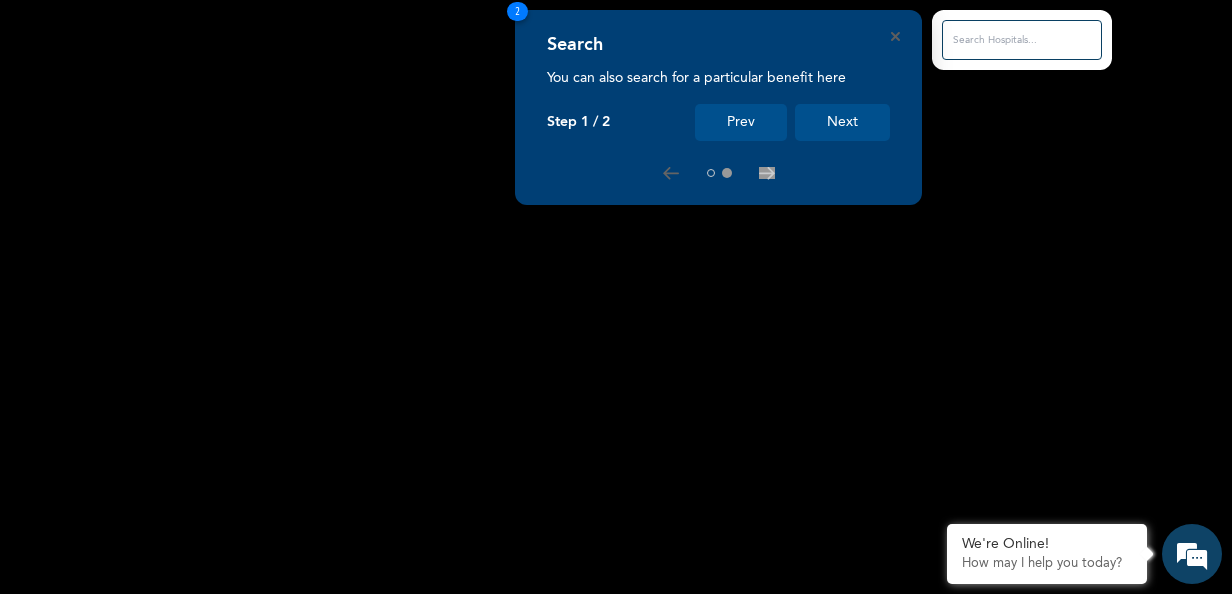 click on "Next" at bounding box center [842, 122] 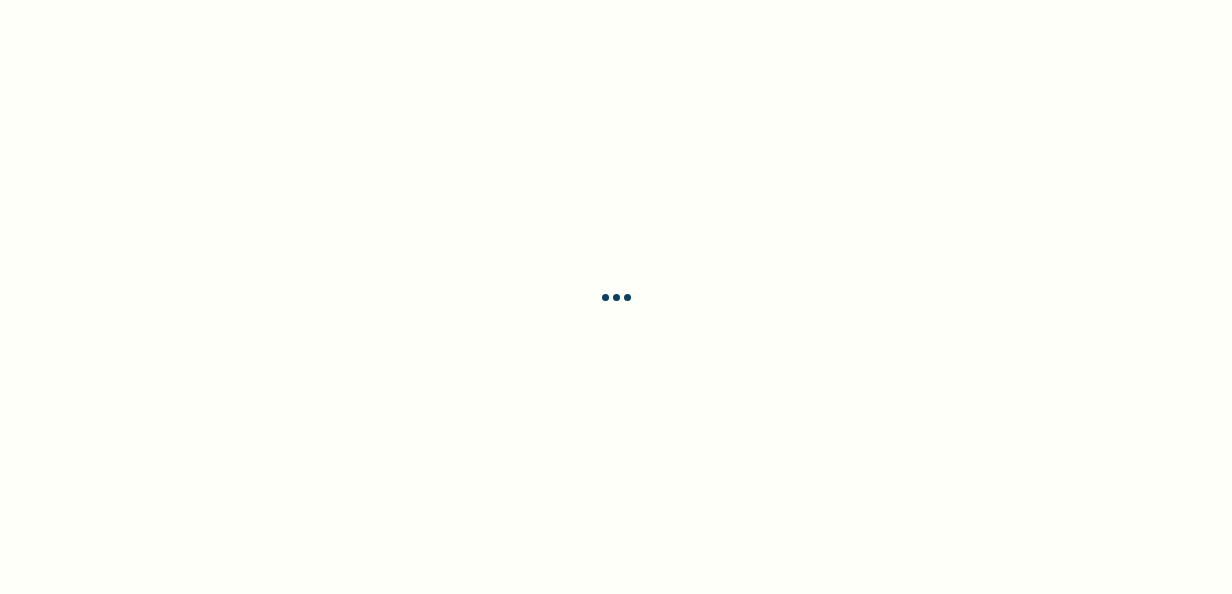 scroll, scrollTop: 0, scrollLeft: 0, axis: both 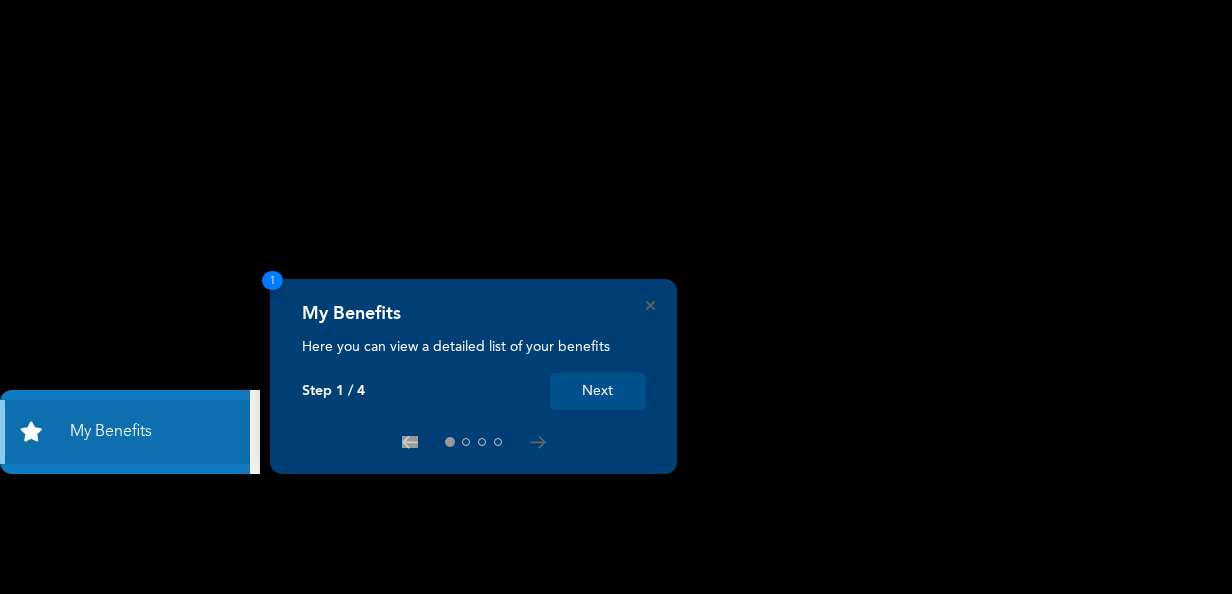 click on "Next" at bounding box center (597, 391) 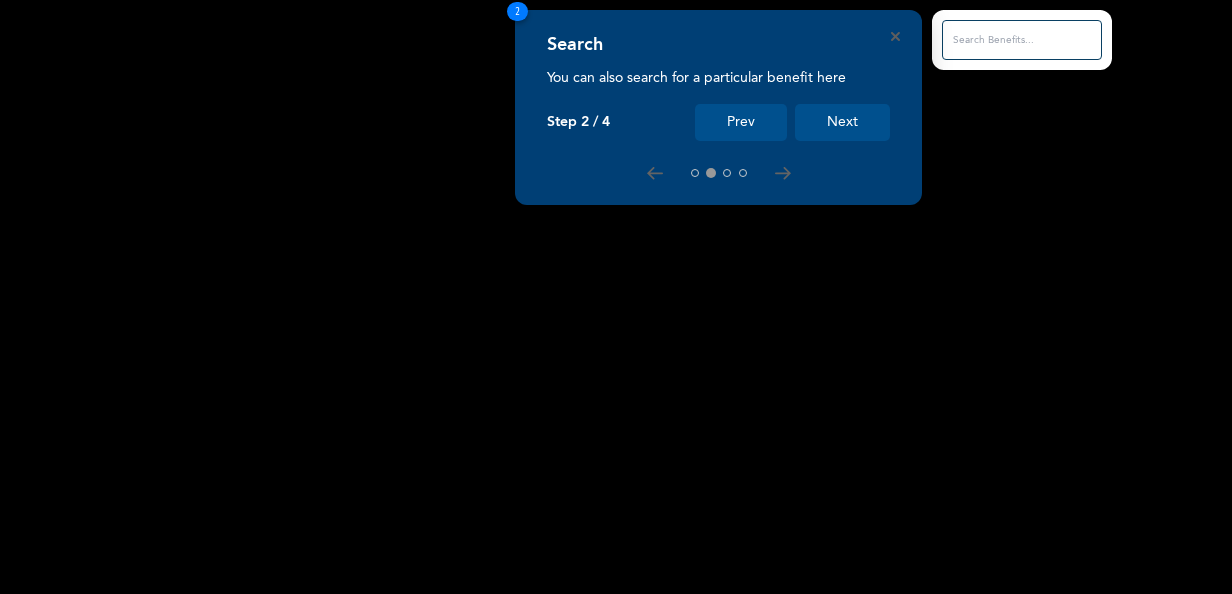 click on "Next" at bounding box center (842, 122) 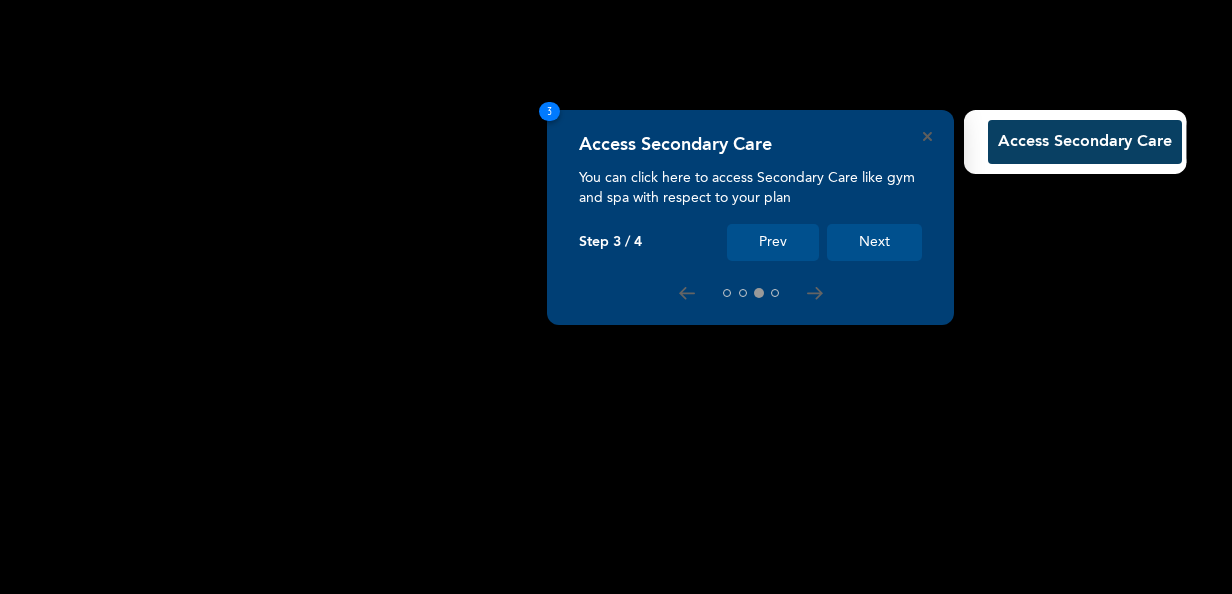 click on "Next" at bounding box center (874, 242) 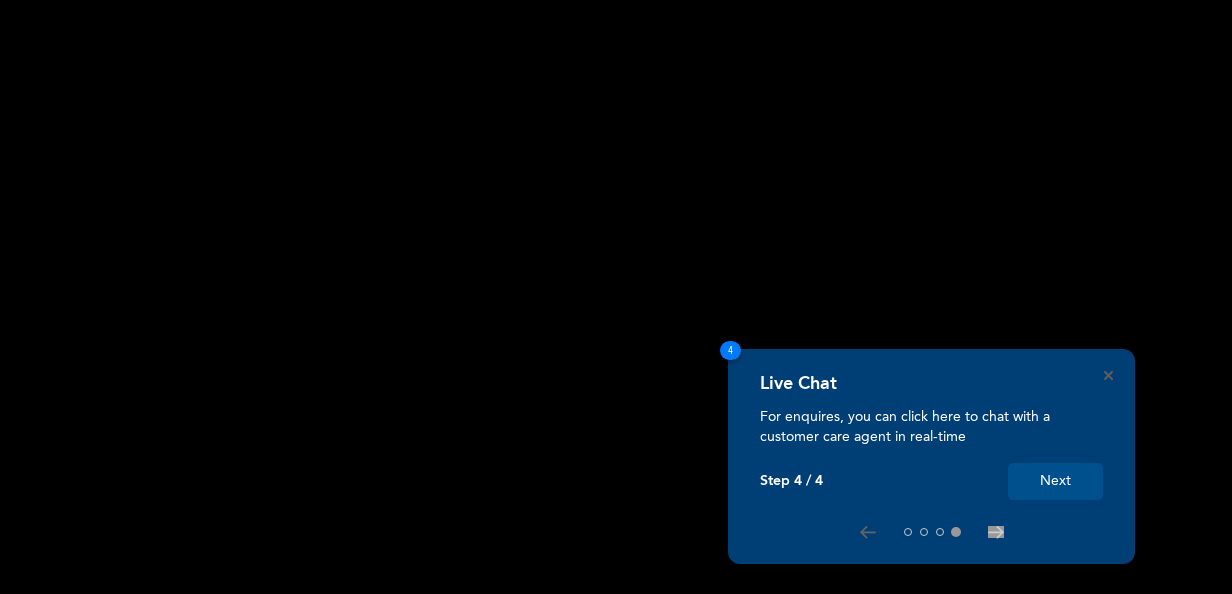 click on "Next" at bounding box center [1055, 481] 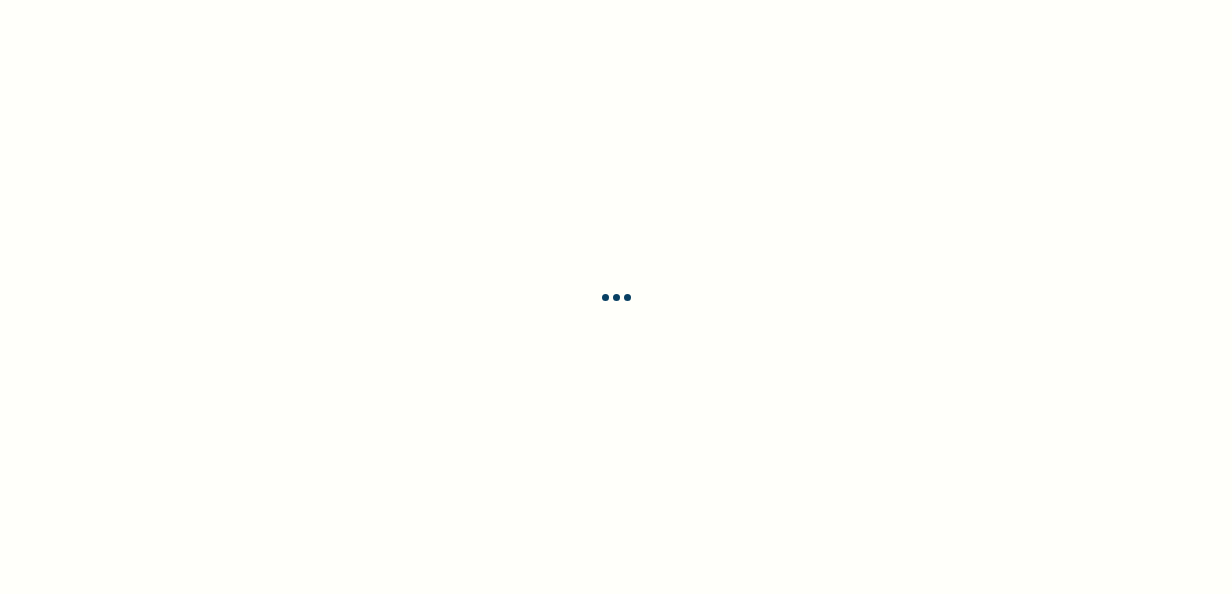scroll, scrollTop: 0, scrollLeft: 0, axis: both 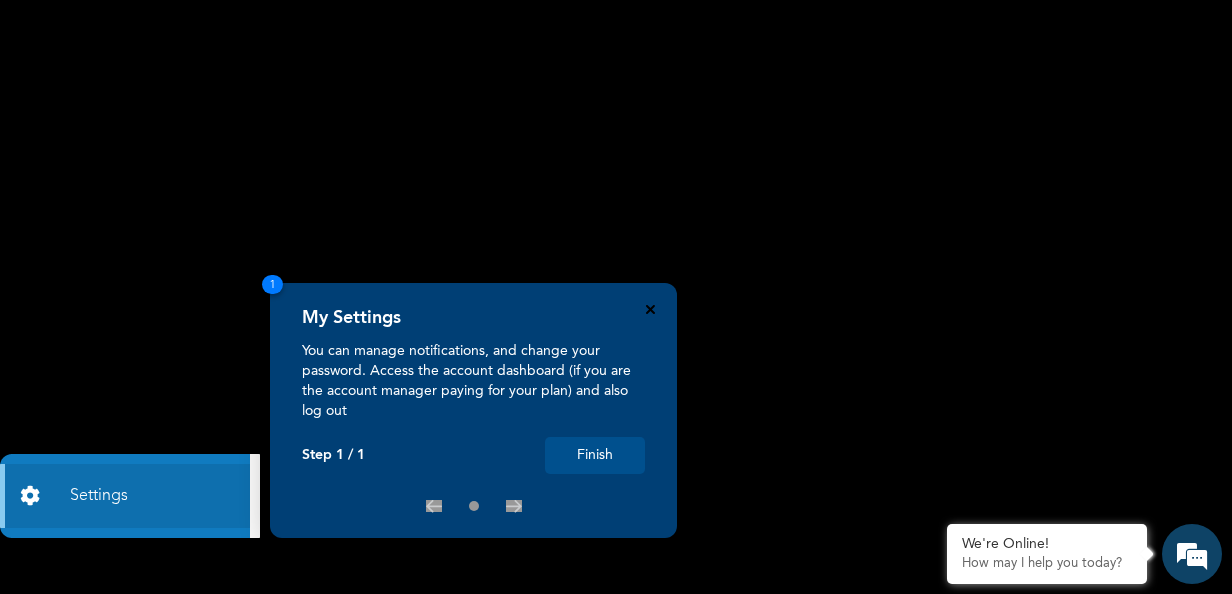 click 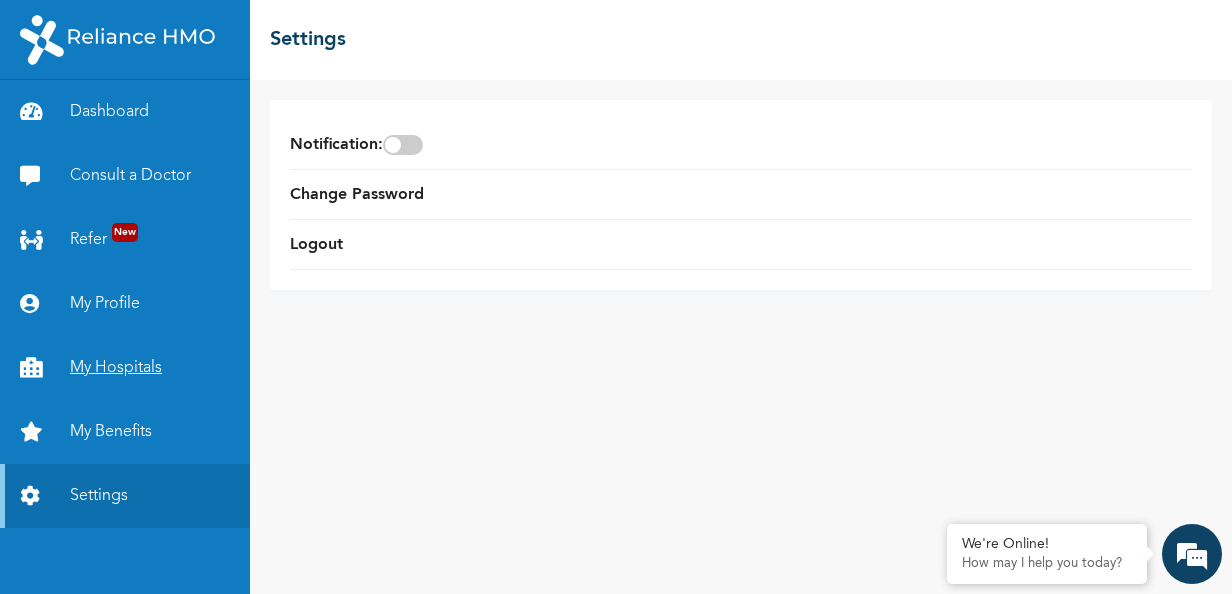 scroll, scrollTop: 0, scrollLeft: 0, axis: both 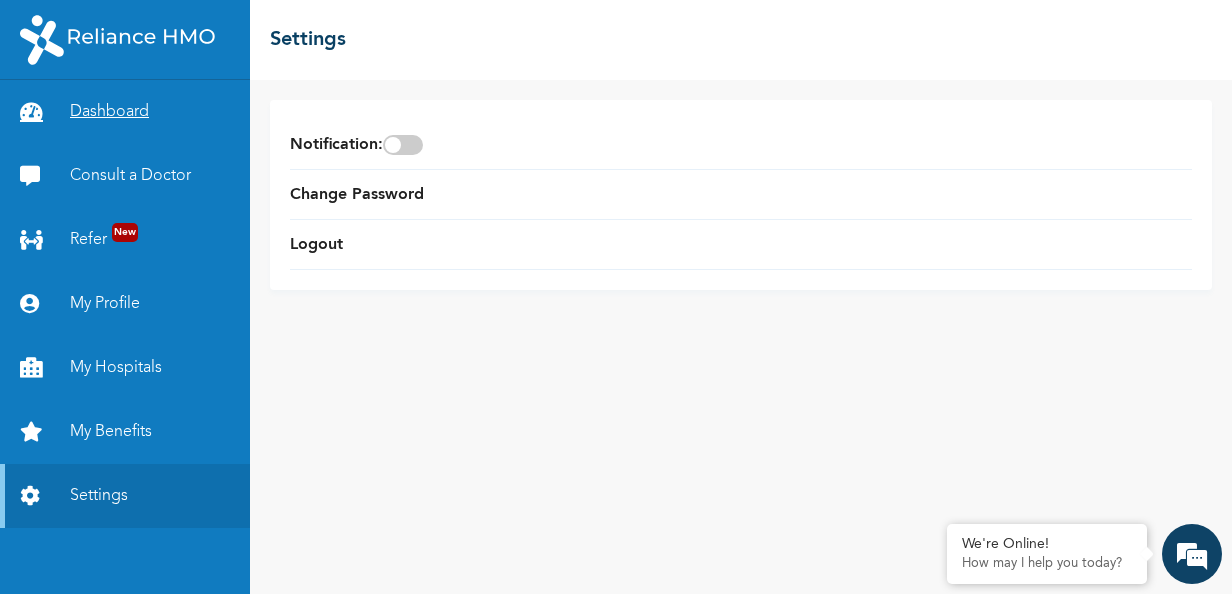click on "Dashboard" at bounding box center [125, 112] 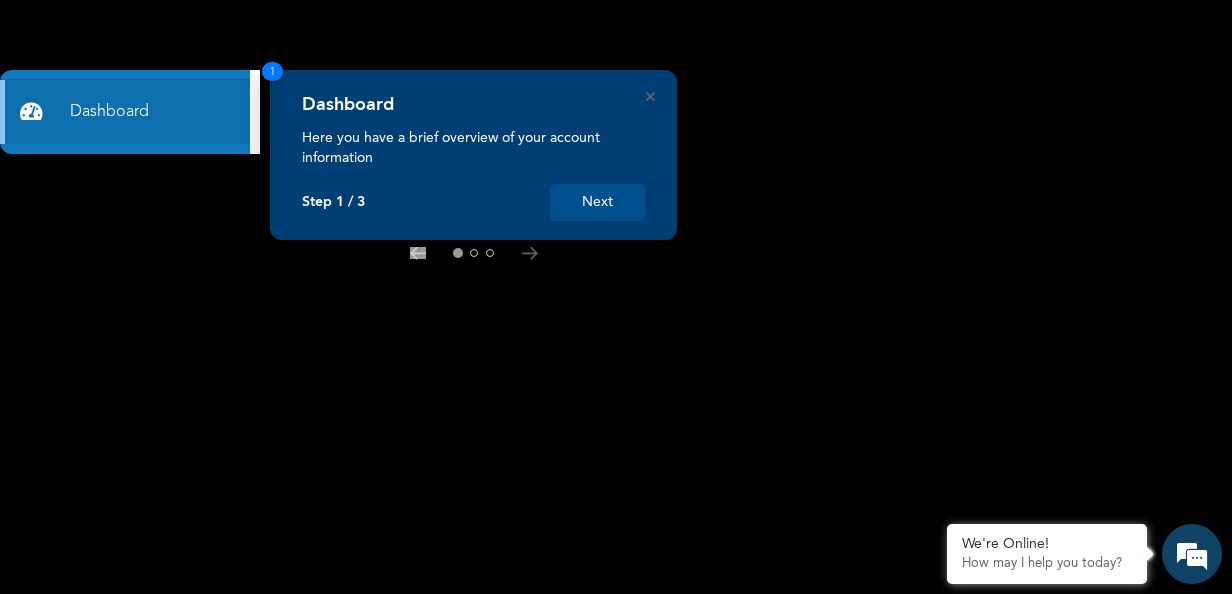 click on "Dashboard Here you have a brief overview of your account information Step 1 / 3 Next 1" at bounding box center [473, 155] 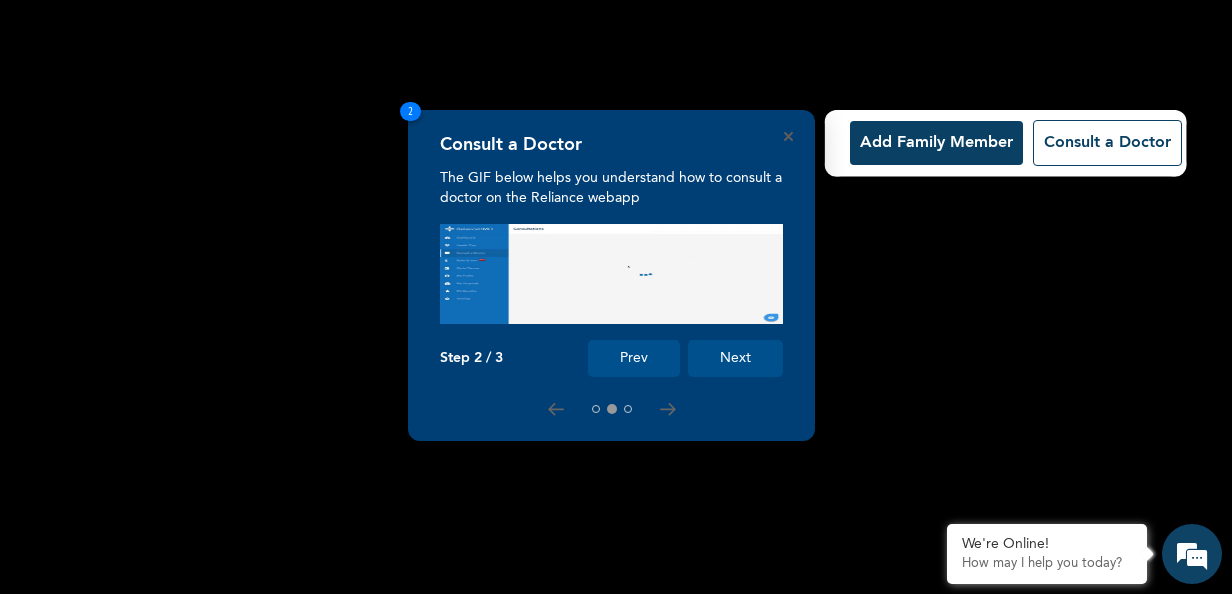 click on "The GIF below helps you understand how to consult a doctor on the Reliance webapp" at bounding box center (611, 188) 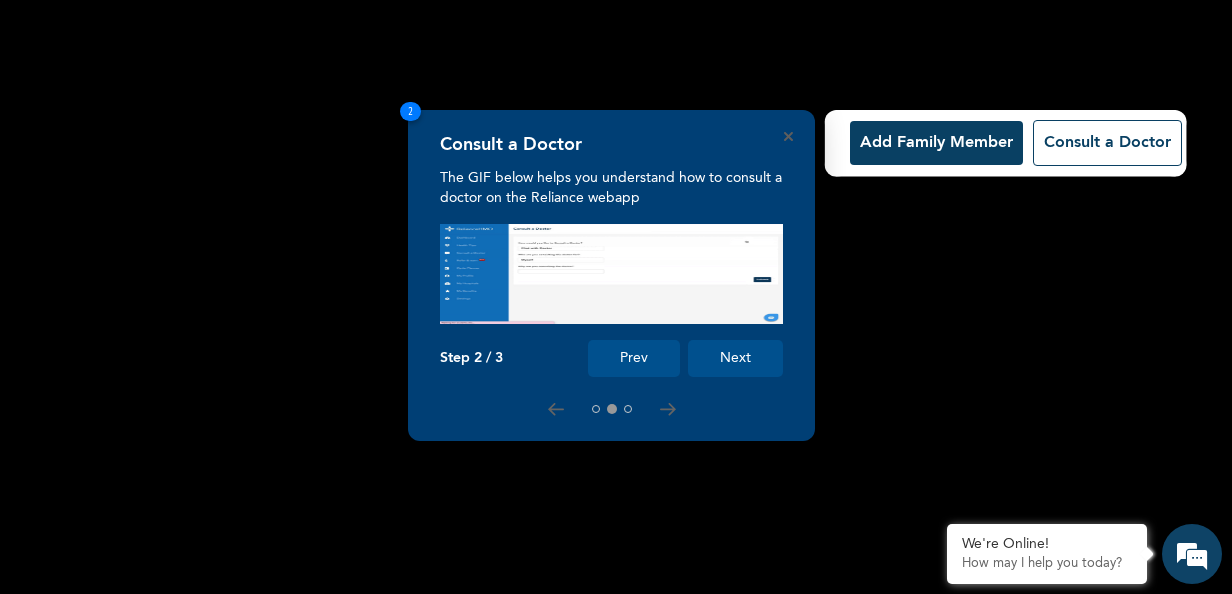 click on "Add Family Member" at bounding box center (936, 143) 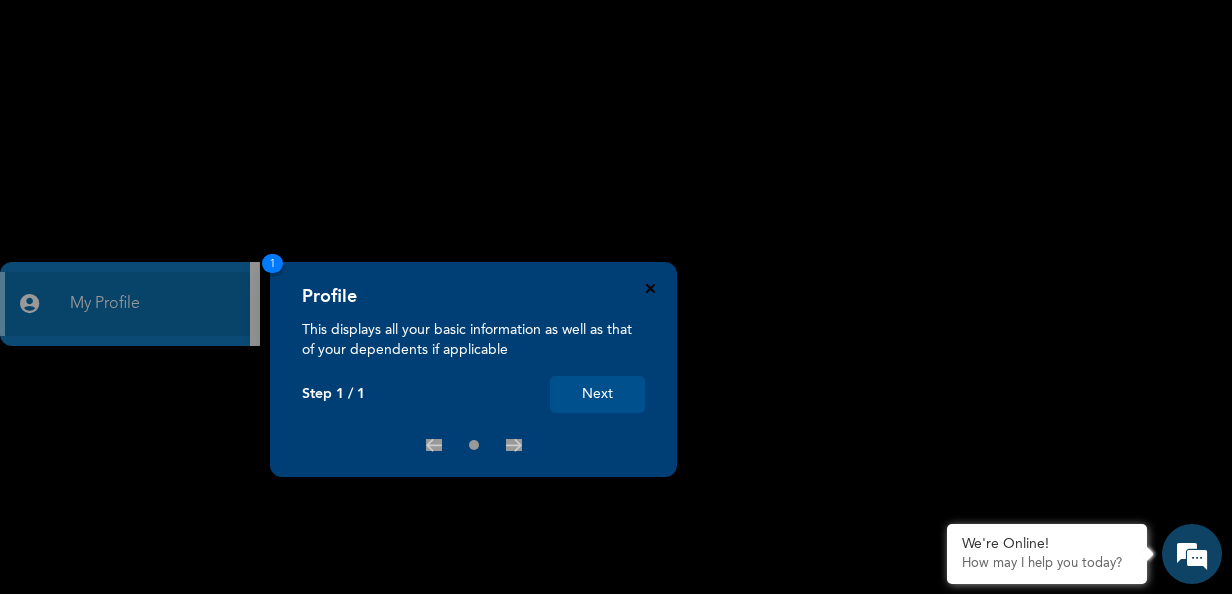 click 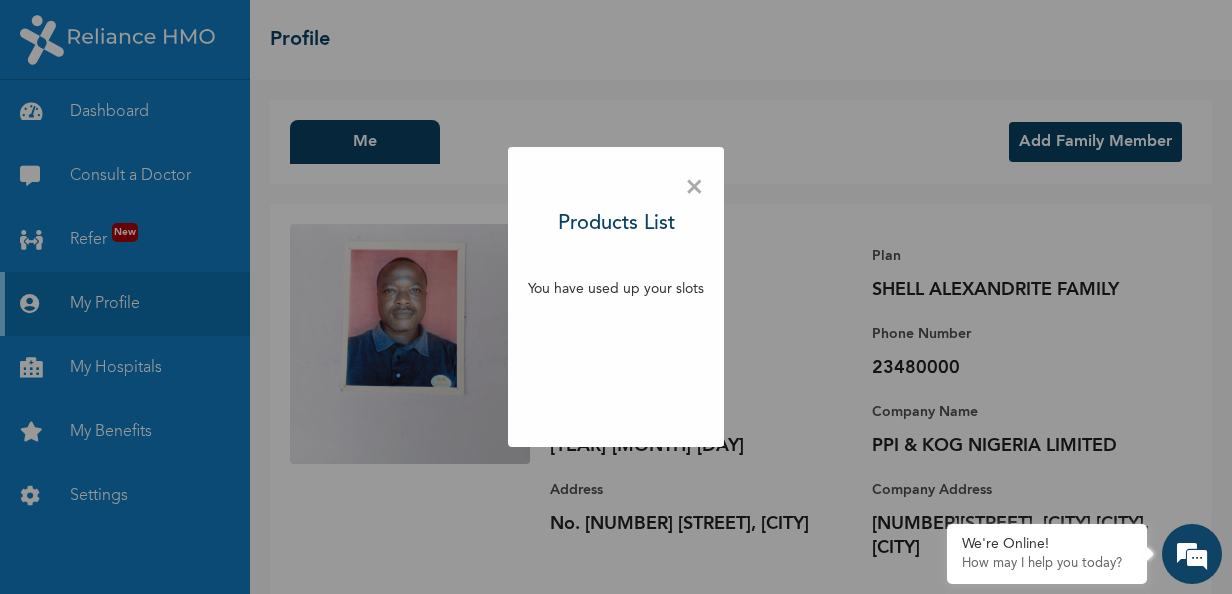 click on "×" at bounding box center (694, 188) 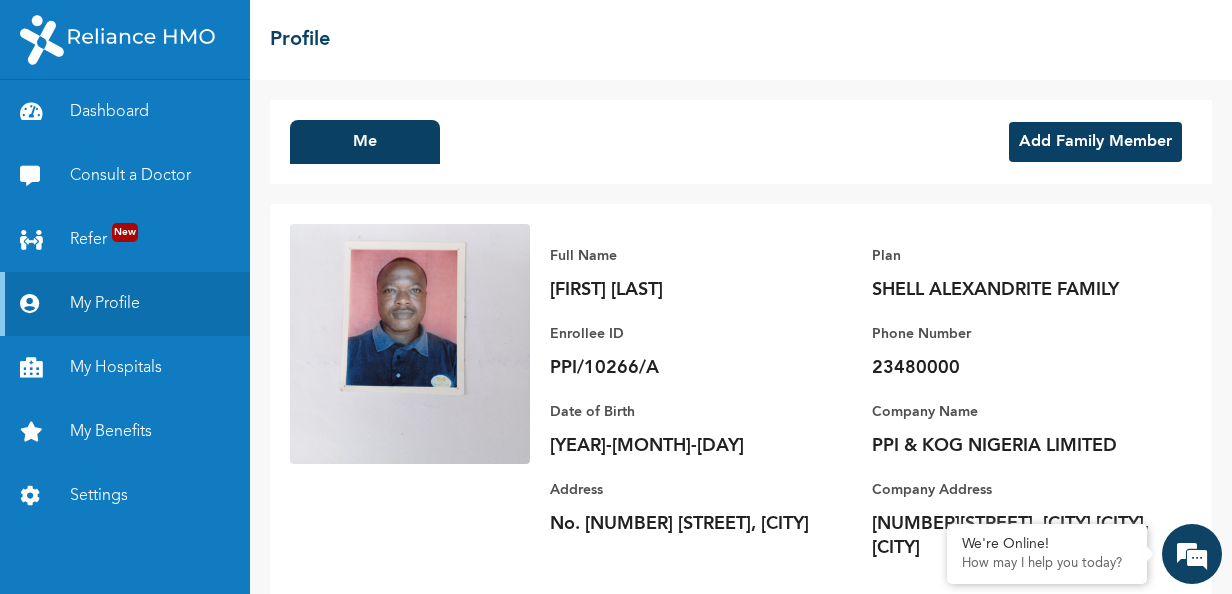 click on "Add Family Member" at bounding box center [1095, 142] 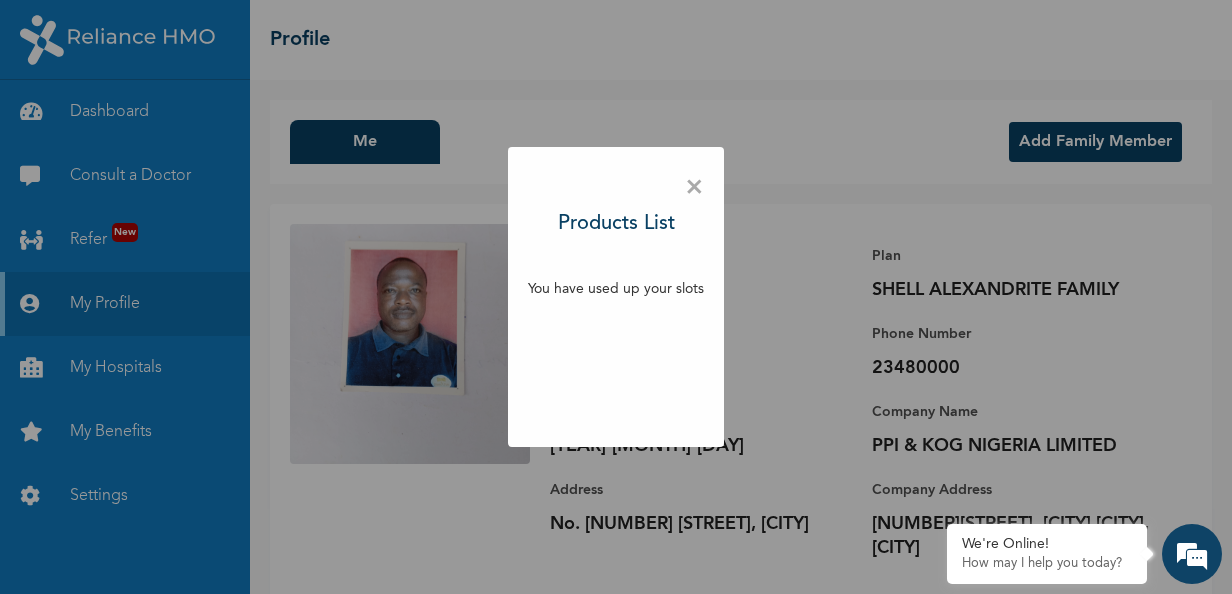 click on "×" at bounding box center (694, 188) 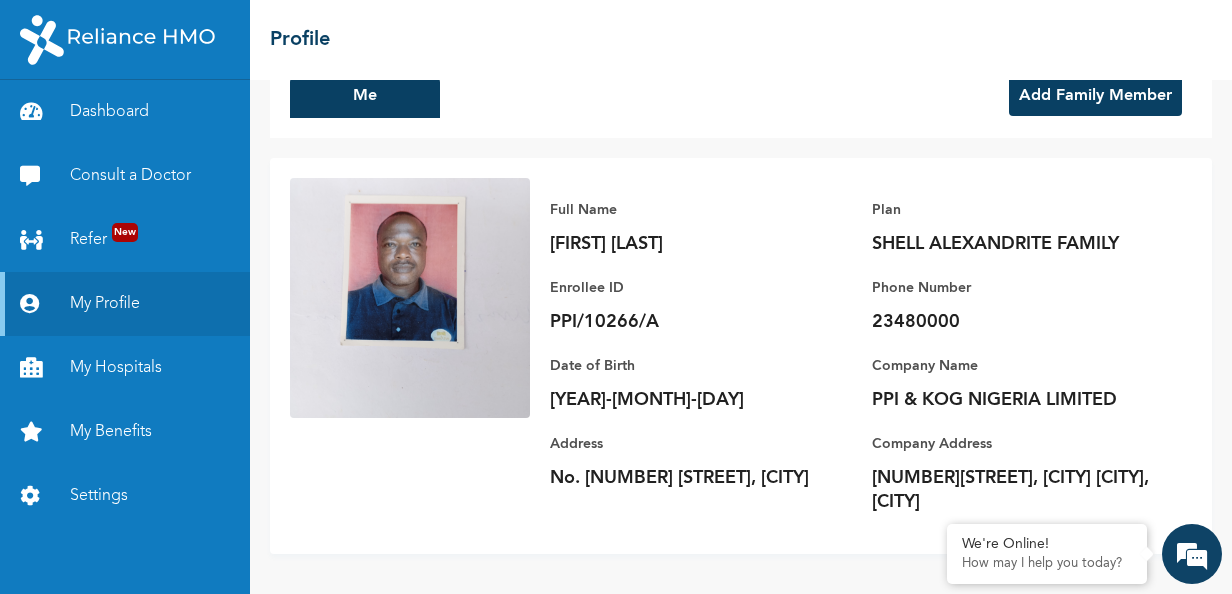 scroll, scrollTop: 0, scrollLeft: 0, axis: both 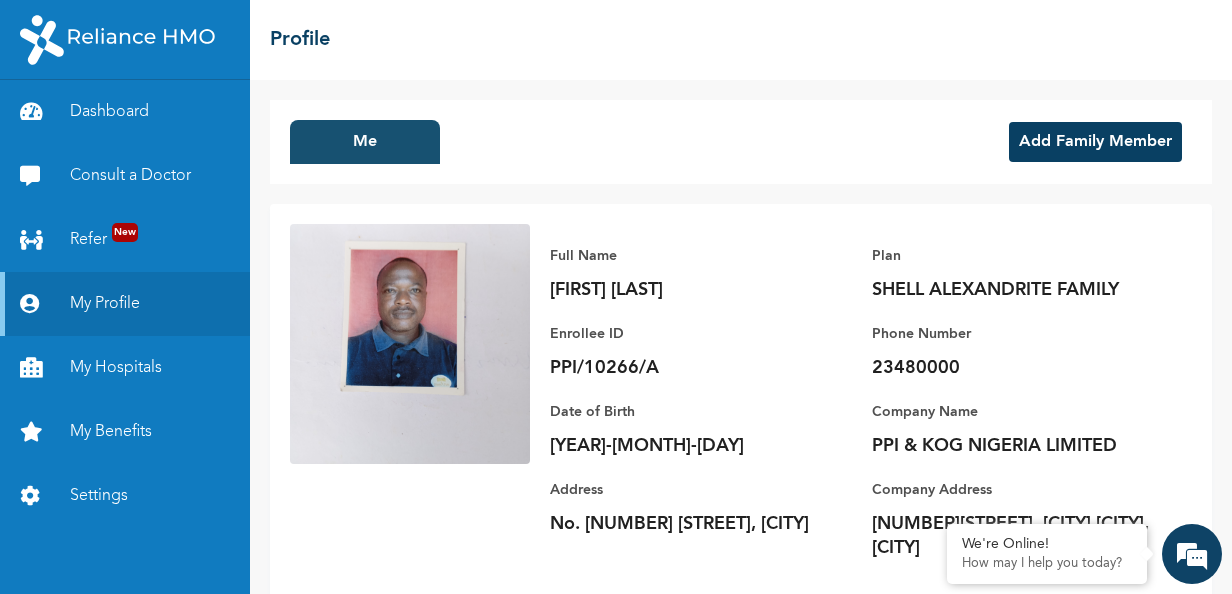 click on "Me" at bounding box center (365, 142) 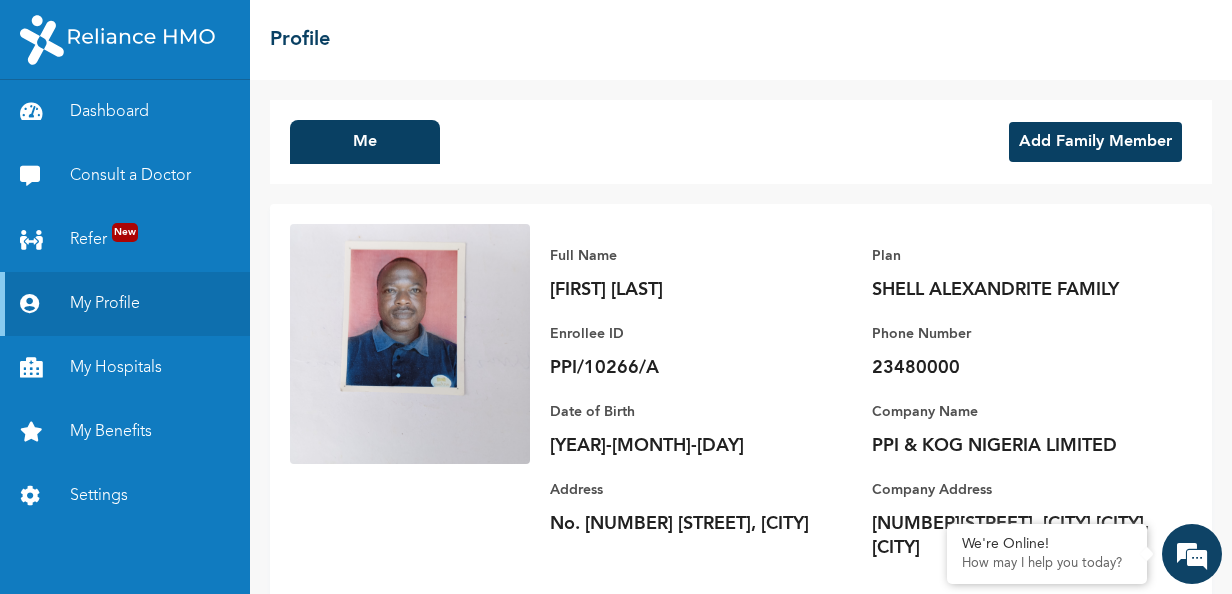 click on "Add Family Member" at bounding box center [1095, 142] 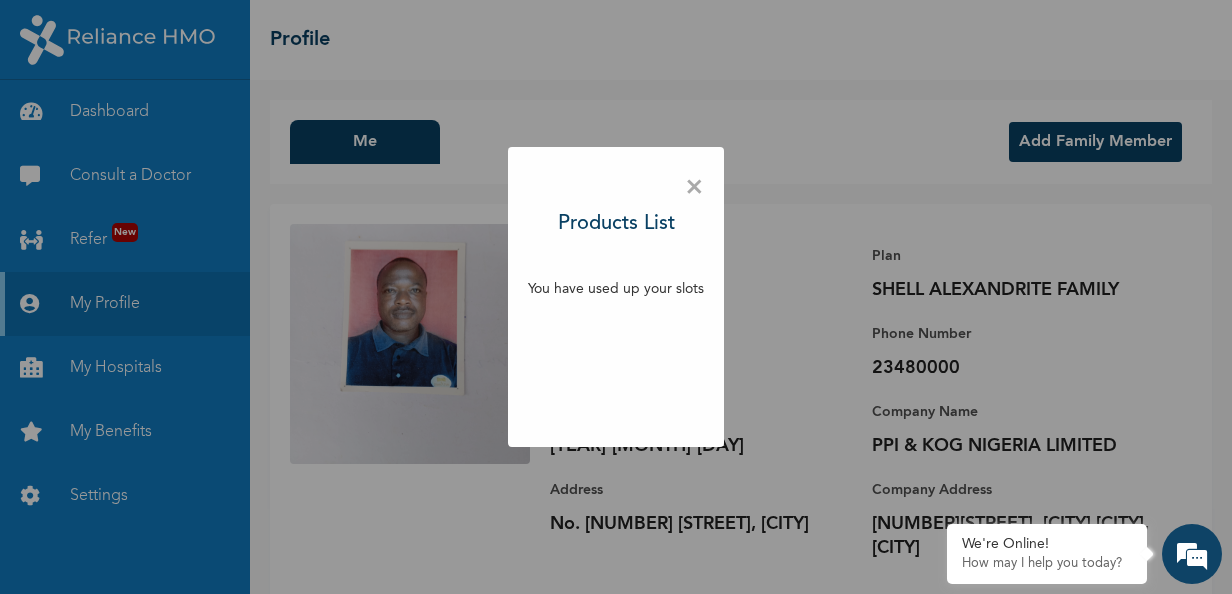 click on "× Products List You have used up your slots" at bounding box center (616, 297) 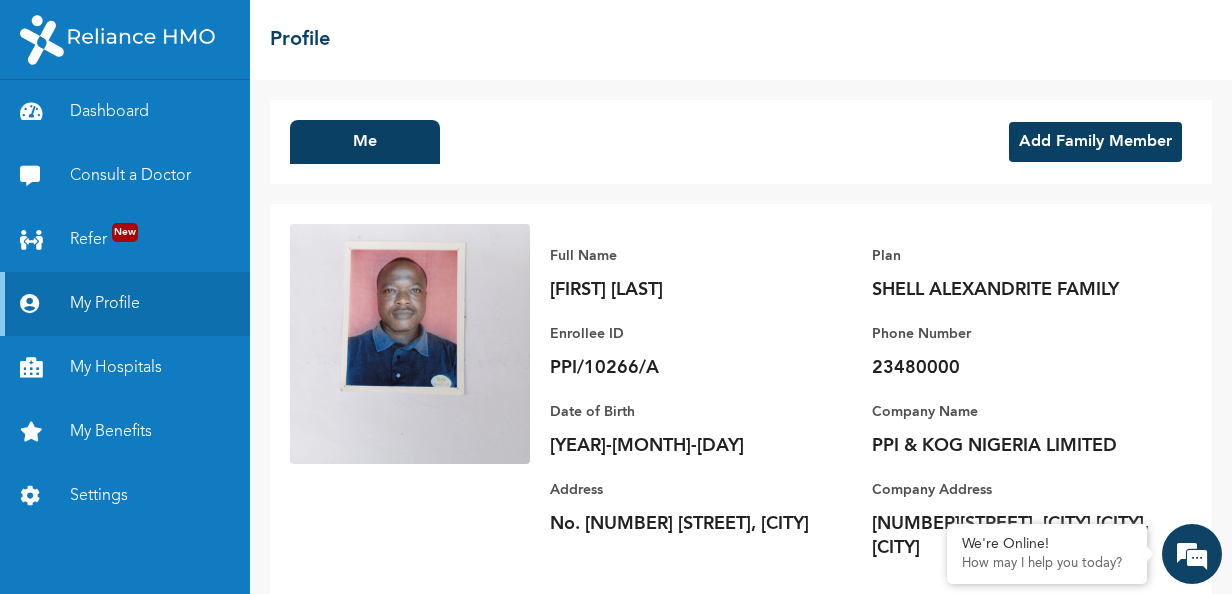 scroll, scrollTop: 70, scrollLeft: 0, axis: vertical 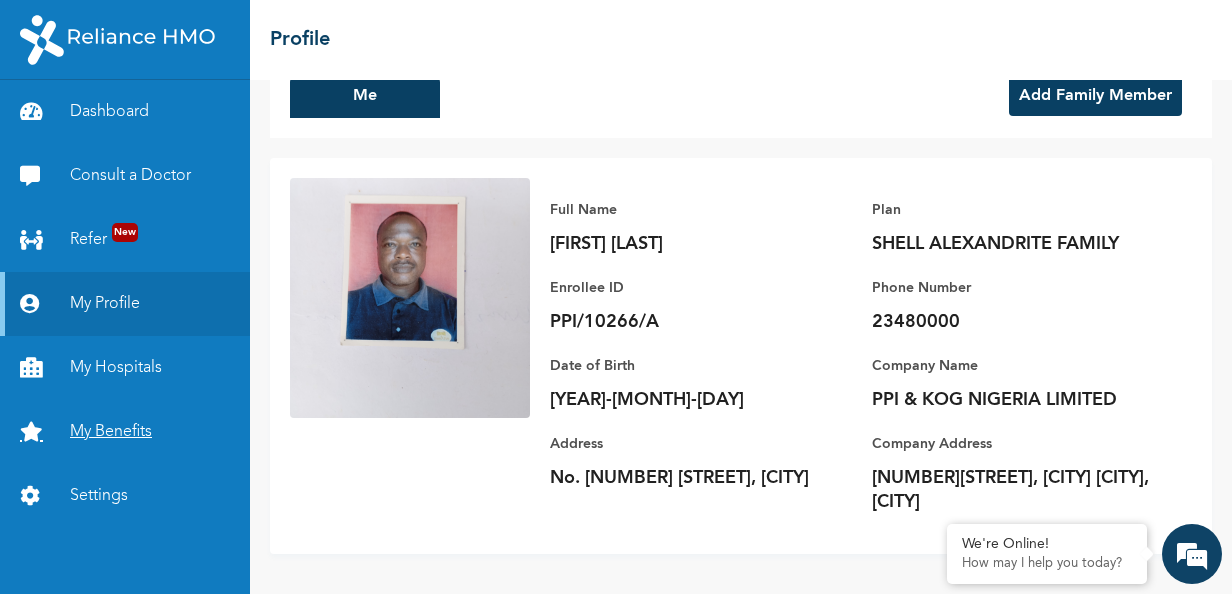 click on "My Benefits" at bounding box center [125, 432] 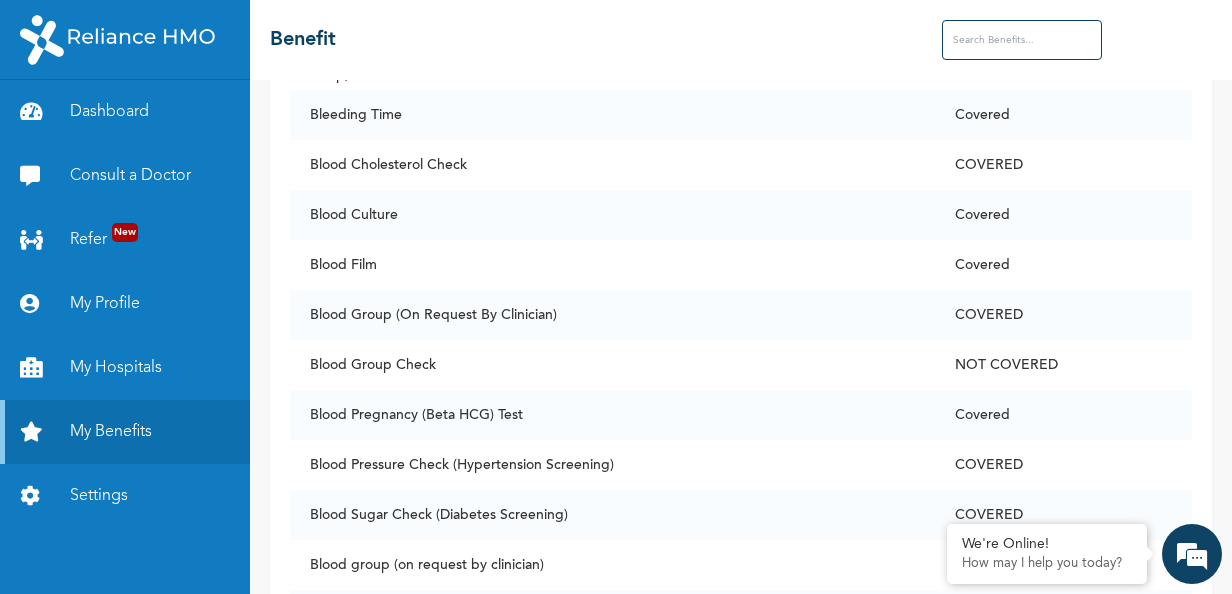 scroll, scrollTop: 0, scrollLeft: 0, axis: both 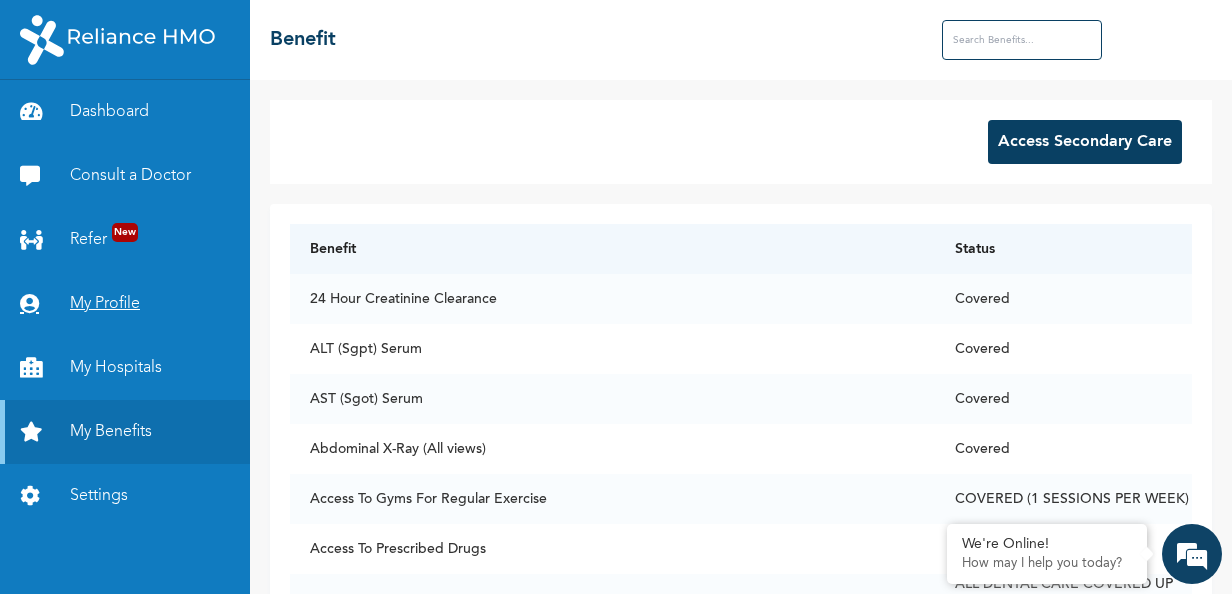 click on "My Profile" at bounding box center [125, 304] 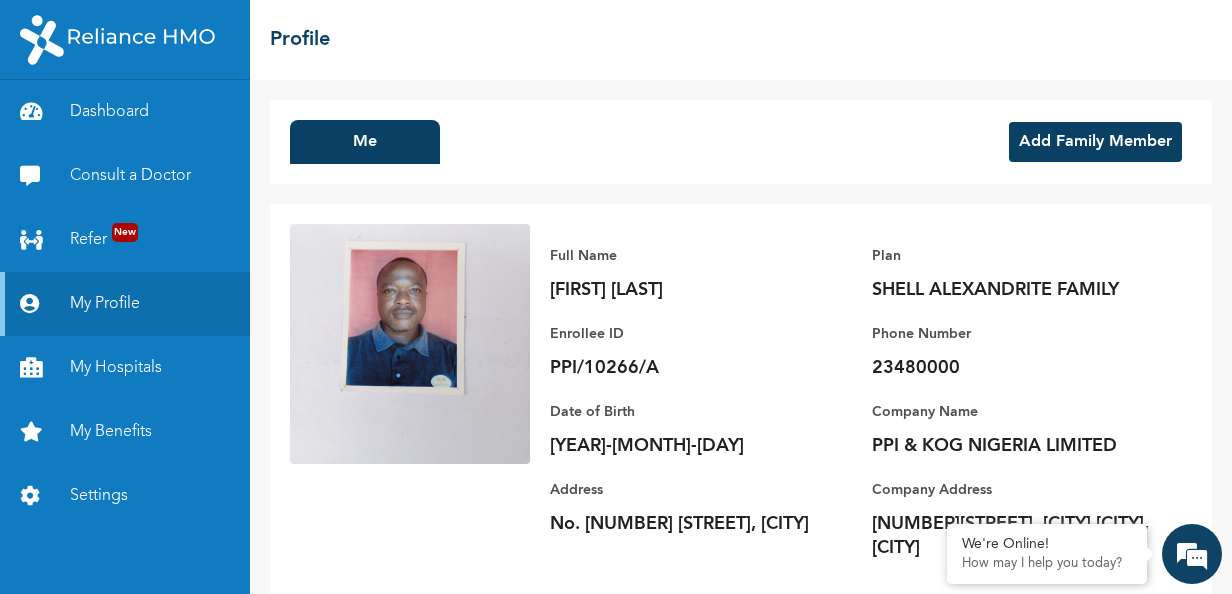 click on "Add Family Member" at bounding box center [1095, 142] 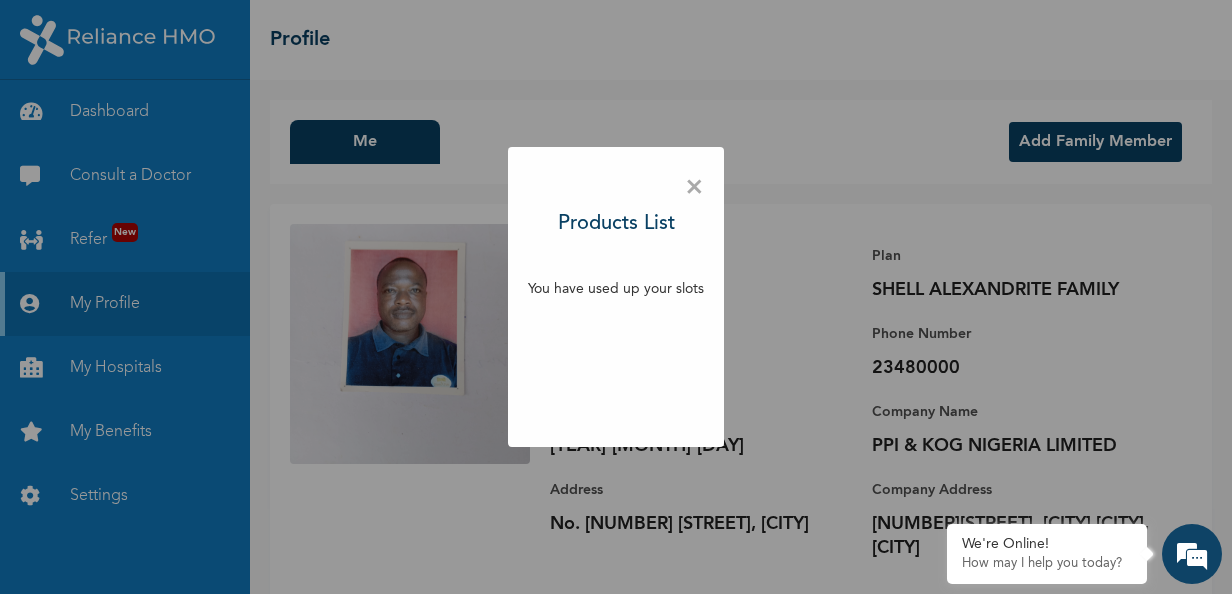 click on "×" at bounding box center [694, 188] 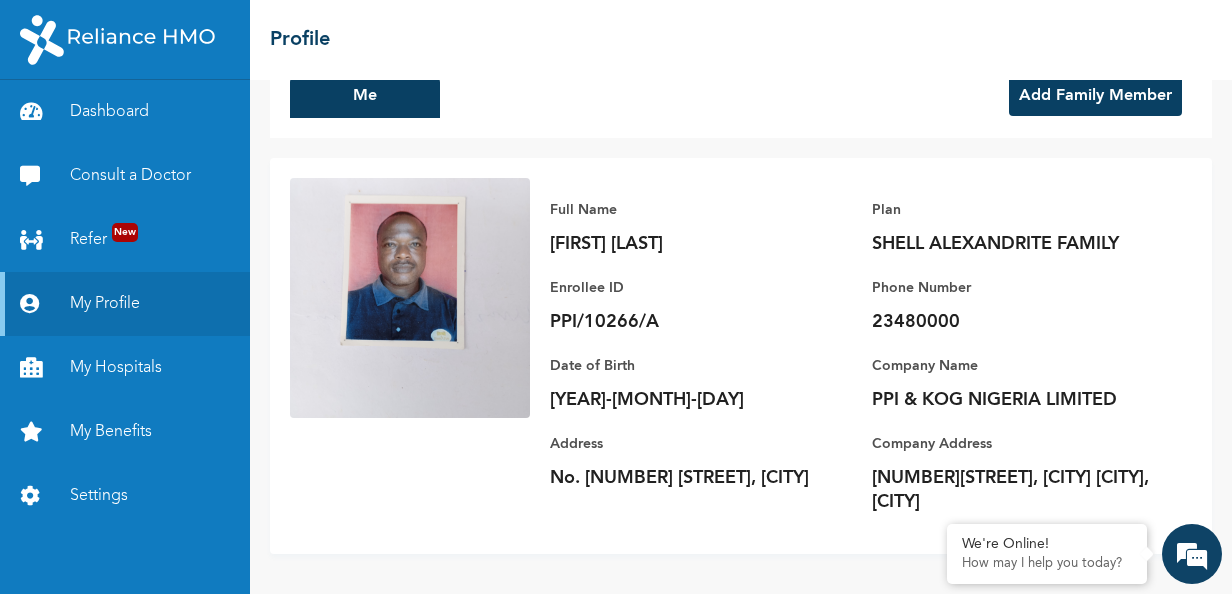 scroll, scrollTop: 0, scrollLeft: 0, axis: both 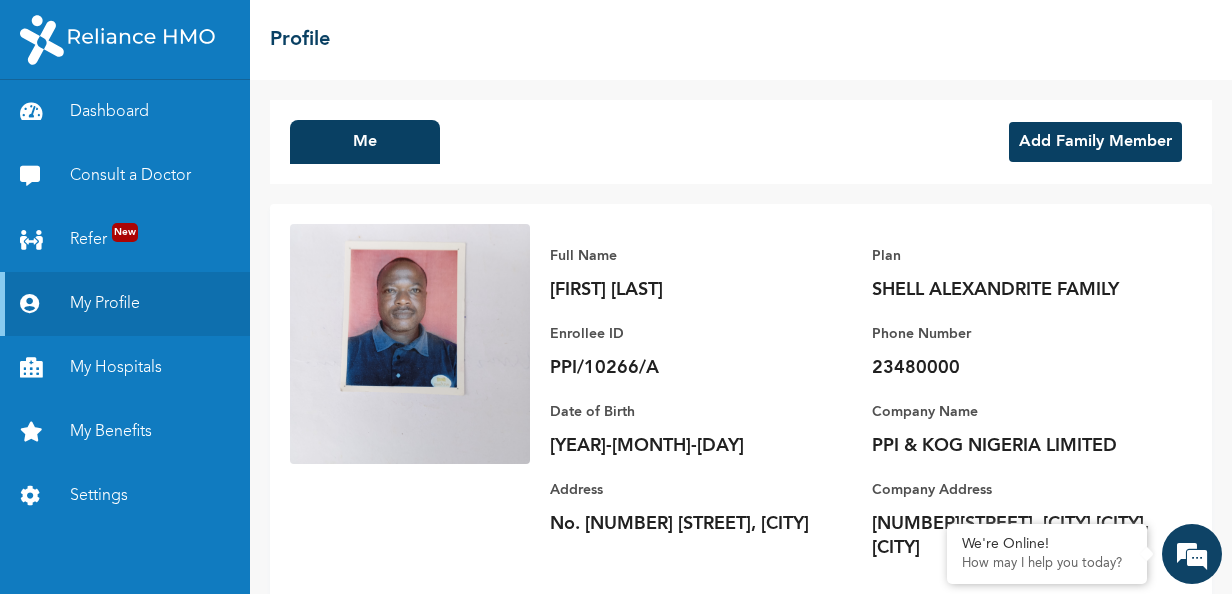 click on "Add Family Member" at bounding box center (1095, 142) 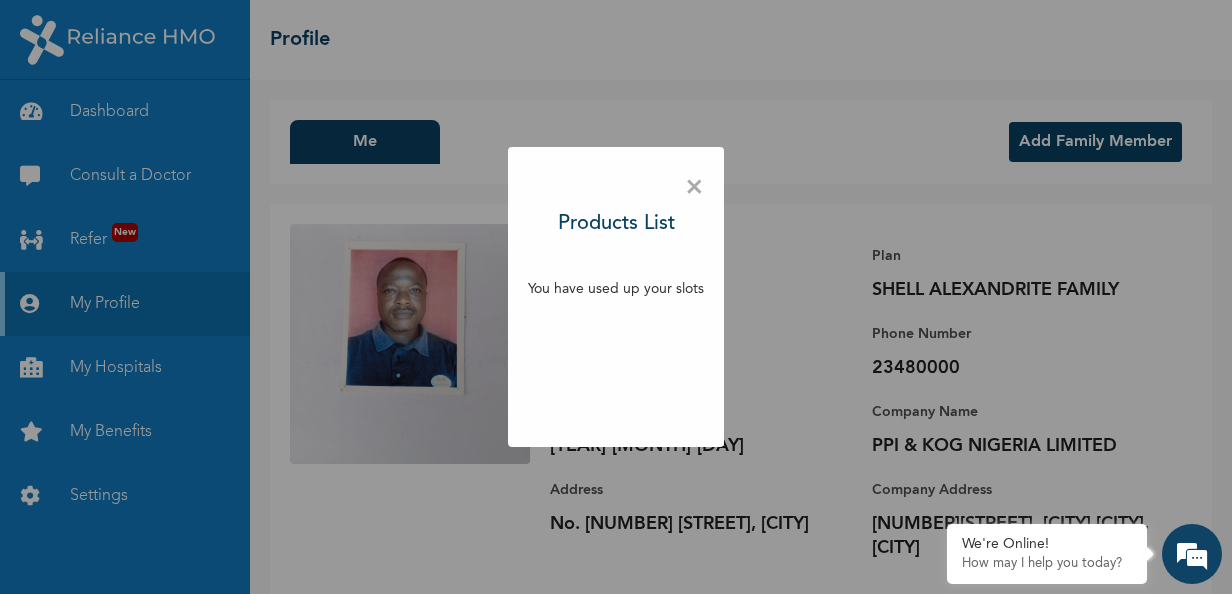 click on "× Products List You have used up your slots" at bounding box center [616, 297] 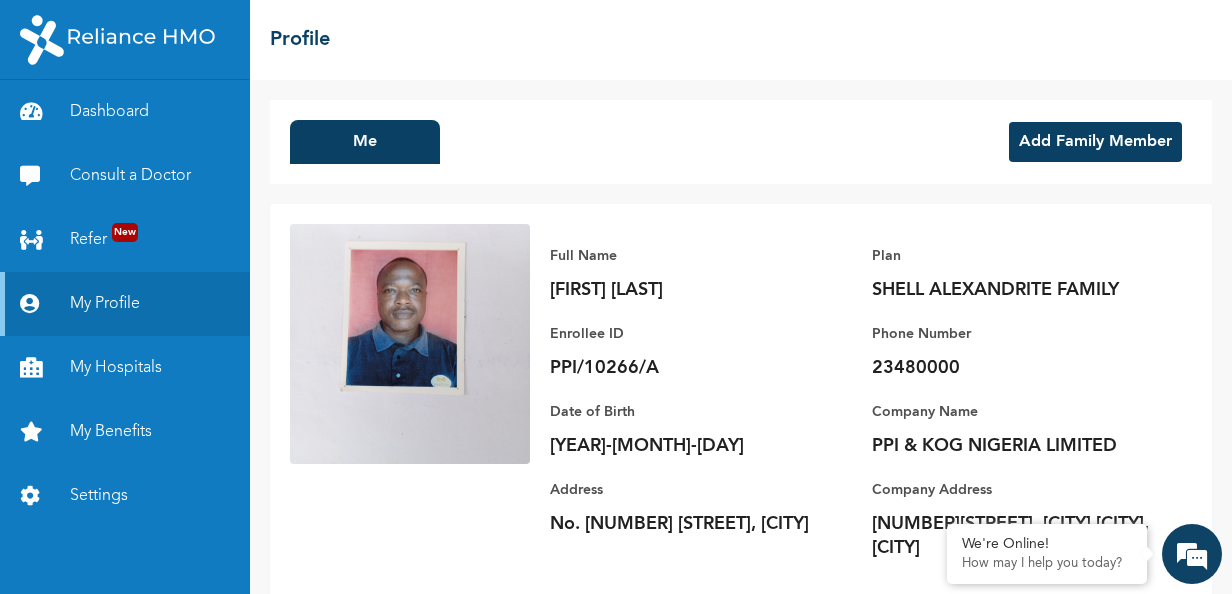 click on "23480000" at bounding box center [1012, 368] 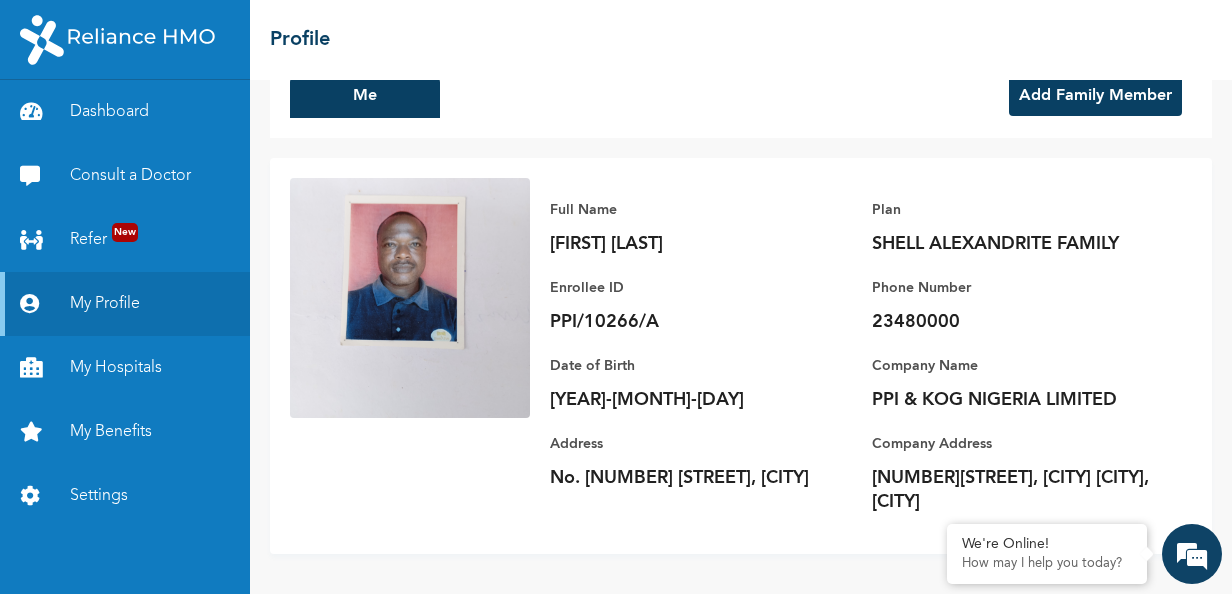 click on "☰  Profile" at bounding box center (741, 40) 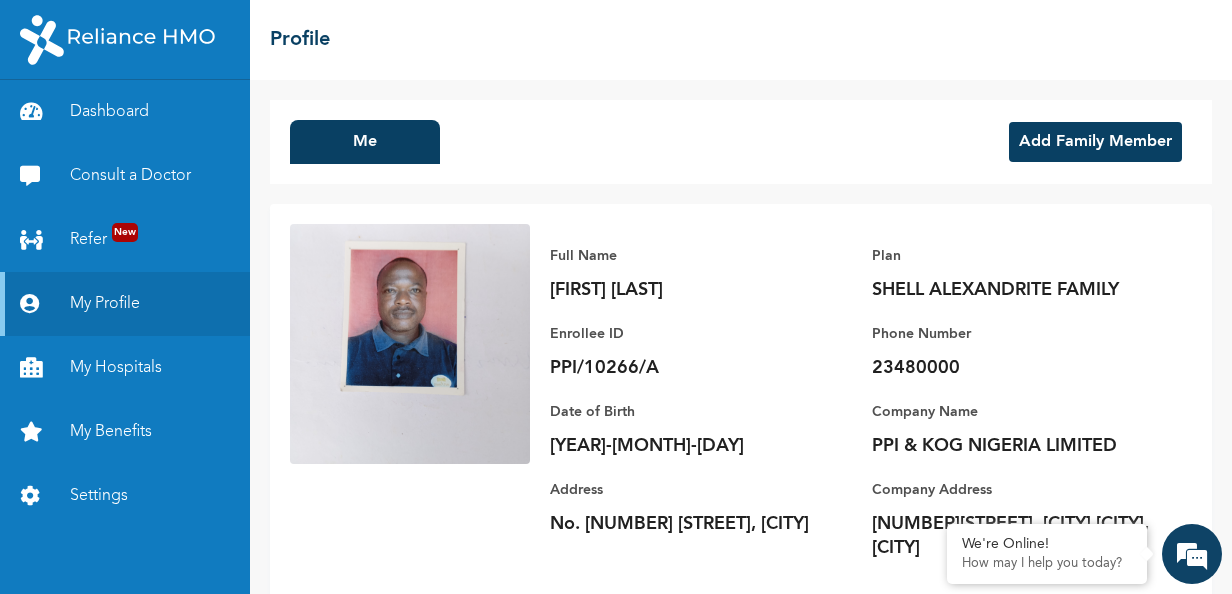click on "Add Family Member" at bounding box center [1095, 142] 